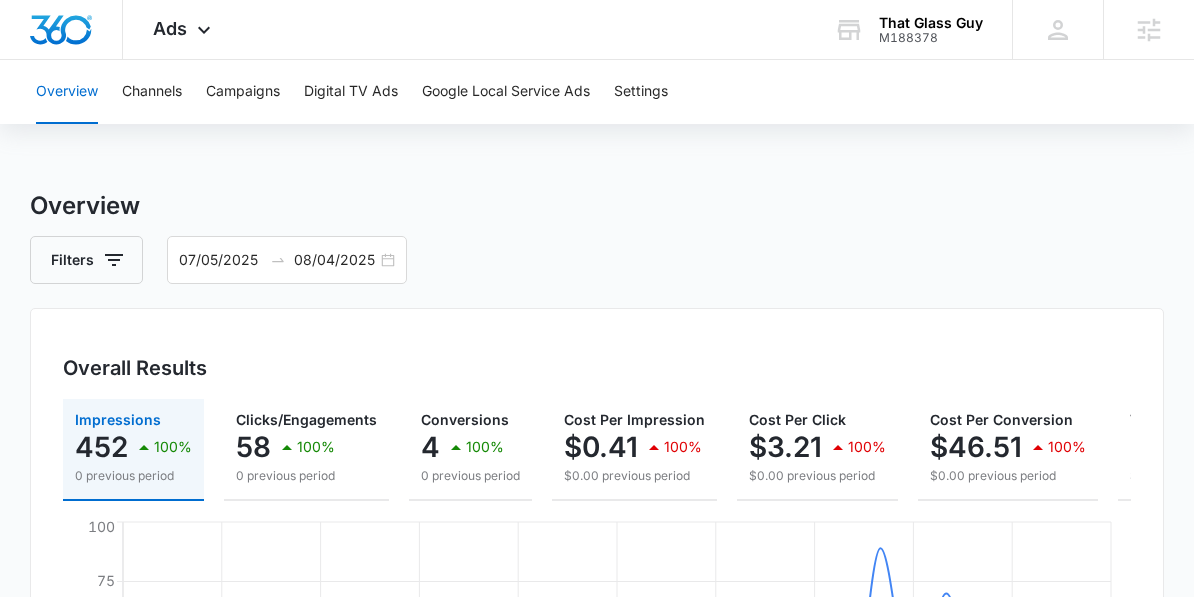scroll, scrollTop: 41, scrollLeft: 0, axis: vertical 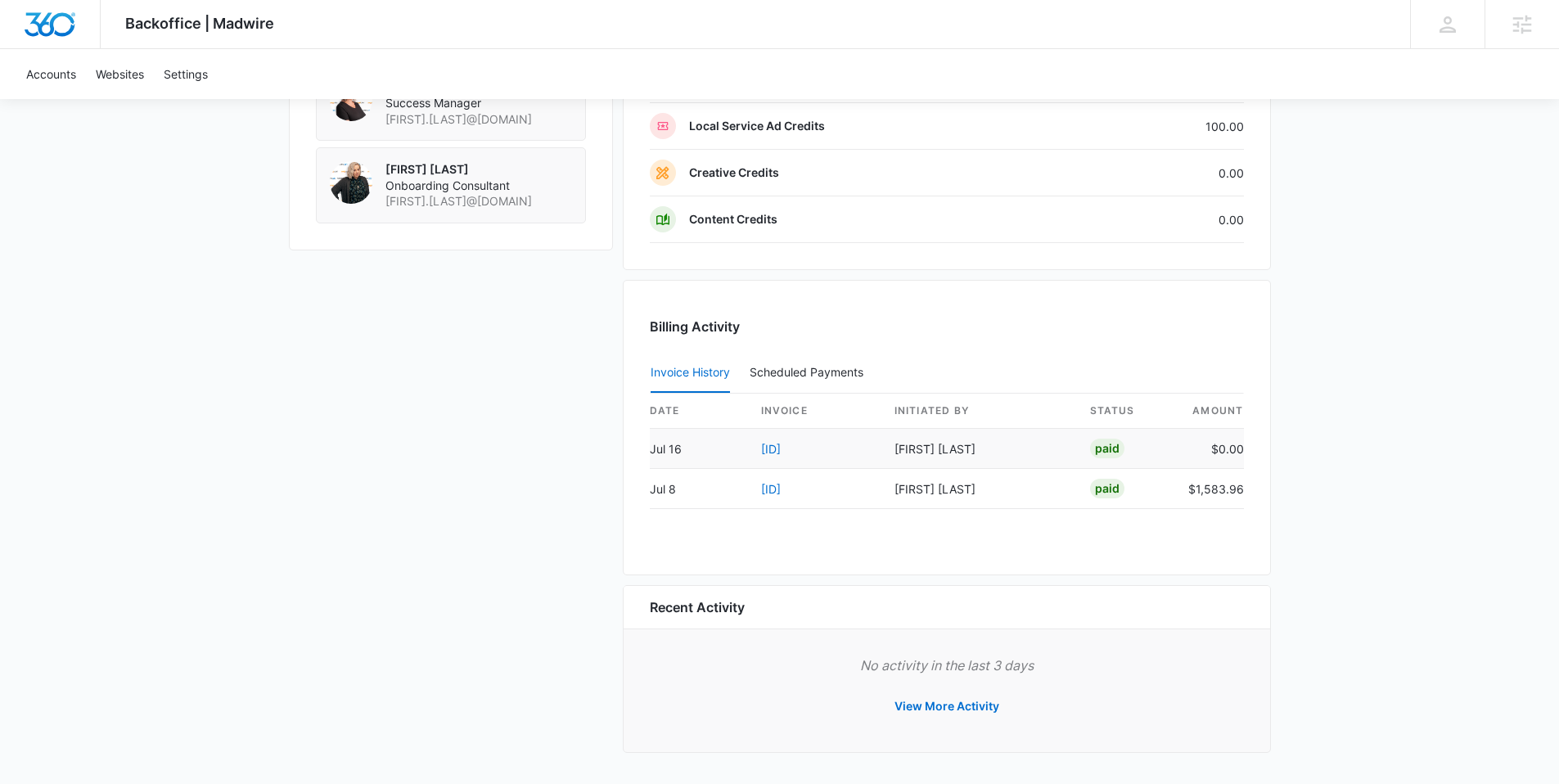 drag, startPoint x: 752, startPoint y: 445, endPoint x: 861, endPoint y: 445, distance: 109 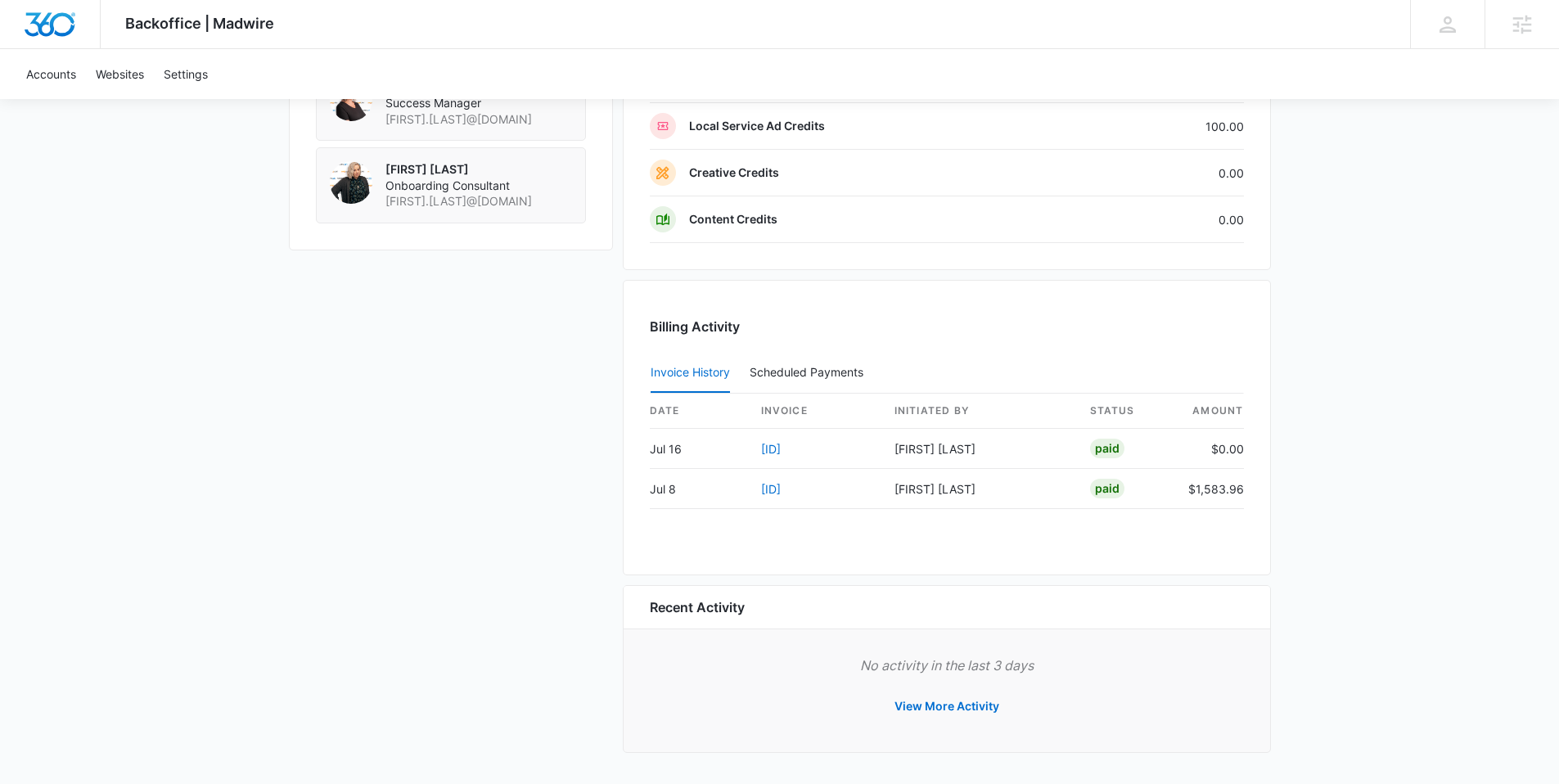 click on "Backoffice | Madwire Apps Settings SE Sydney Elder sydney.elder@madwire.com My Profile Notifications Support Logout Terms & Conditions   •   Privacy Policy Agencies Accounts Websites Settings That Glass Guy M188378 Paid Next payment of  $1,583.96  due  Aug 8 One Time Sale Go to Dashboard That Glass Guy M188378 Details Billing Type Stripe Billing Contact Shauna  Moreno paulthatglassguy@gmail.com - Billing Address 157 Reids Bend Bastrop ,  TX   78602 US Local Time 03:25pm   ( America/Chicago ) Industry Contractor Lifetime Aug 14, 2024  ( 11 months ) Last Active - Lead Source - Partner - Stripe ID cus_Qf9k5vA1gTQmyz Collection Method Charge Automatically Team Members Patrick Harral Marketing Consultant patrick.harral@marketing360.com Andrew Gilbert Ad Specialist andrew.gilbert@madwire.com Richard Sauter Marketing Consultant richard.sauter@madwire.com Sydney Elder Success Manager sydney.elder@madwire.com Kelly Bolin Onboarding Consultant kelly.bolin@madwire.com Billing Task Manager Payment Method 1320 Manage" at bounding box center [779, -349] 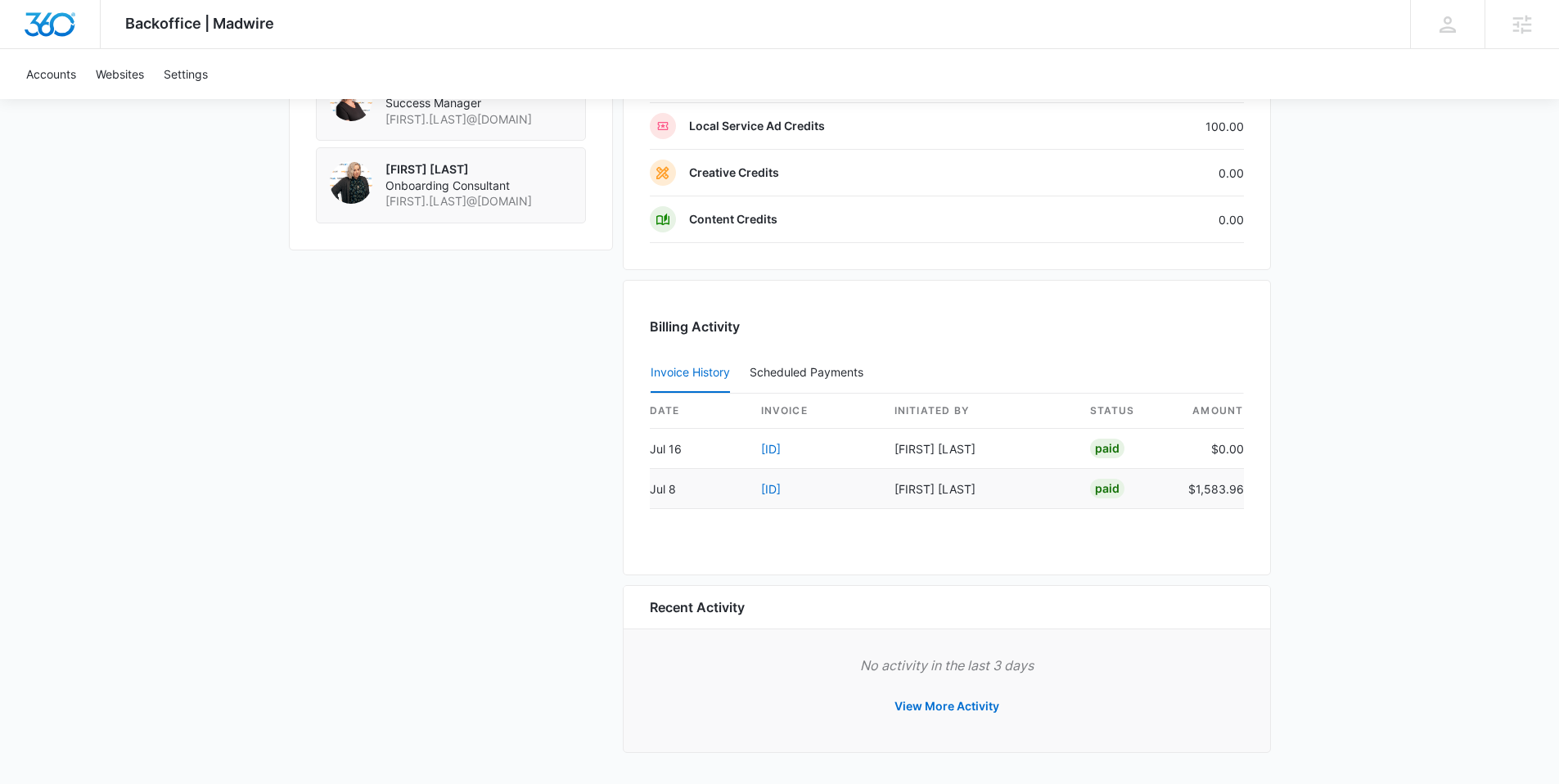 drag, startPoint x: 855, startPoint y: 491, endPoint x: 731, endPoint y: 490, distance: 124.004 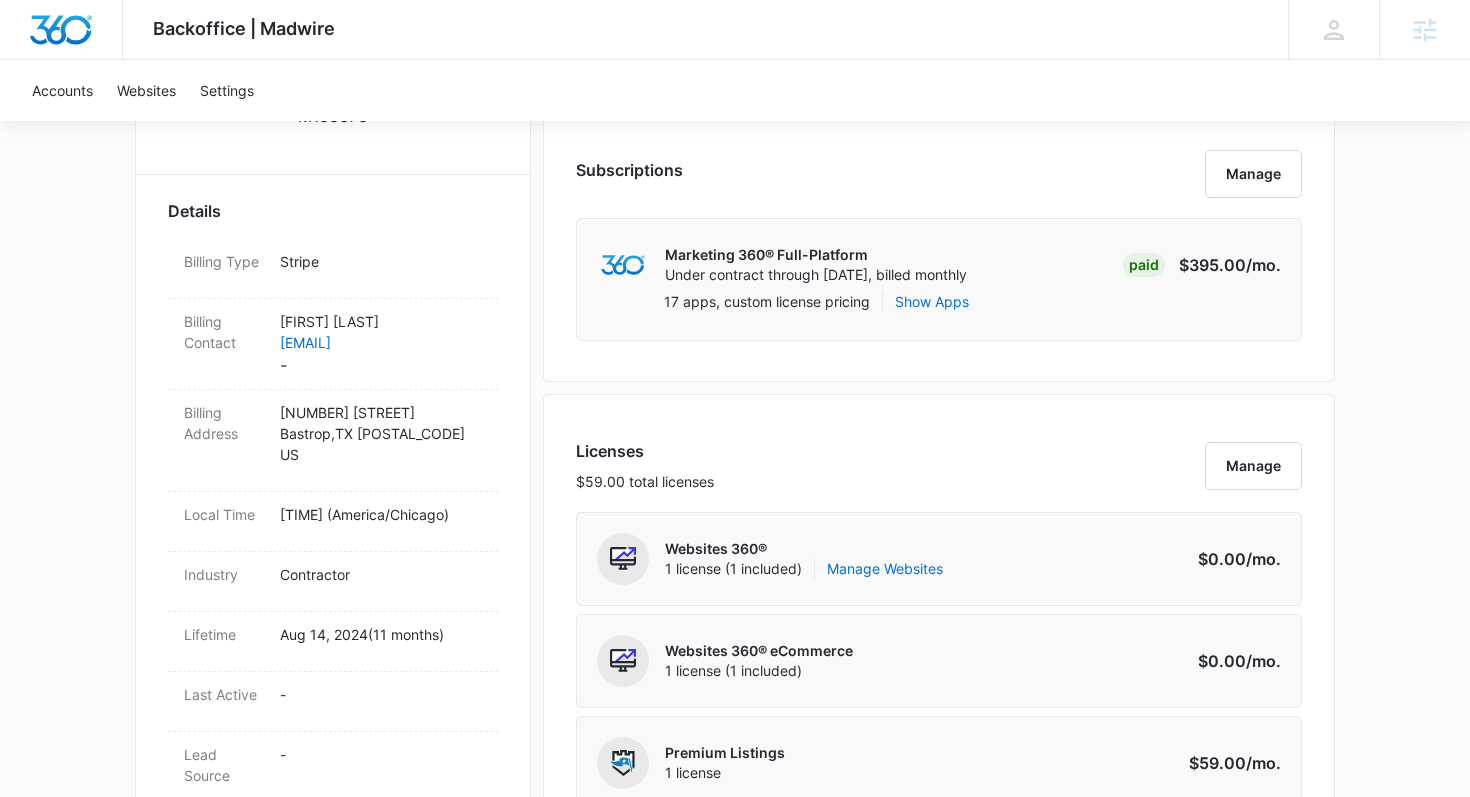 scroll, scrollTop: 236, scrollLeft: 0, axis: vertical 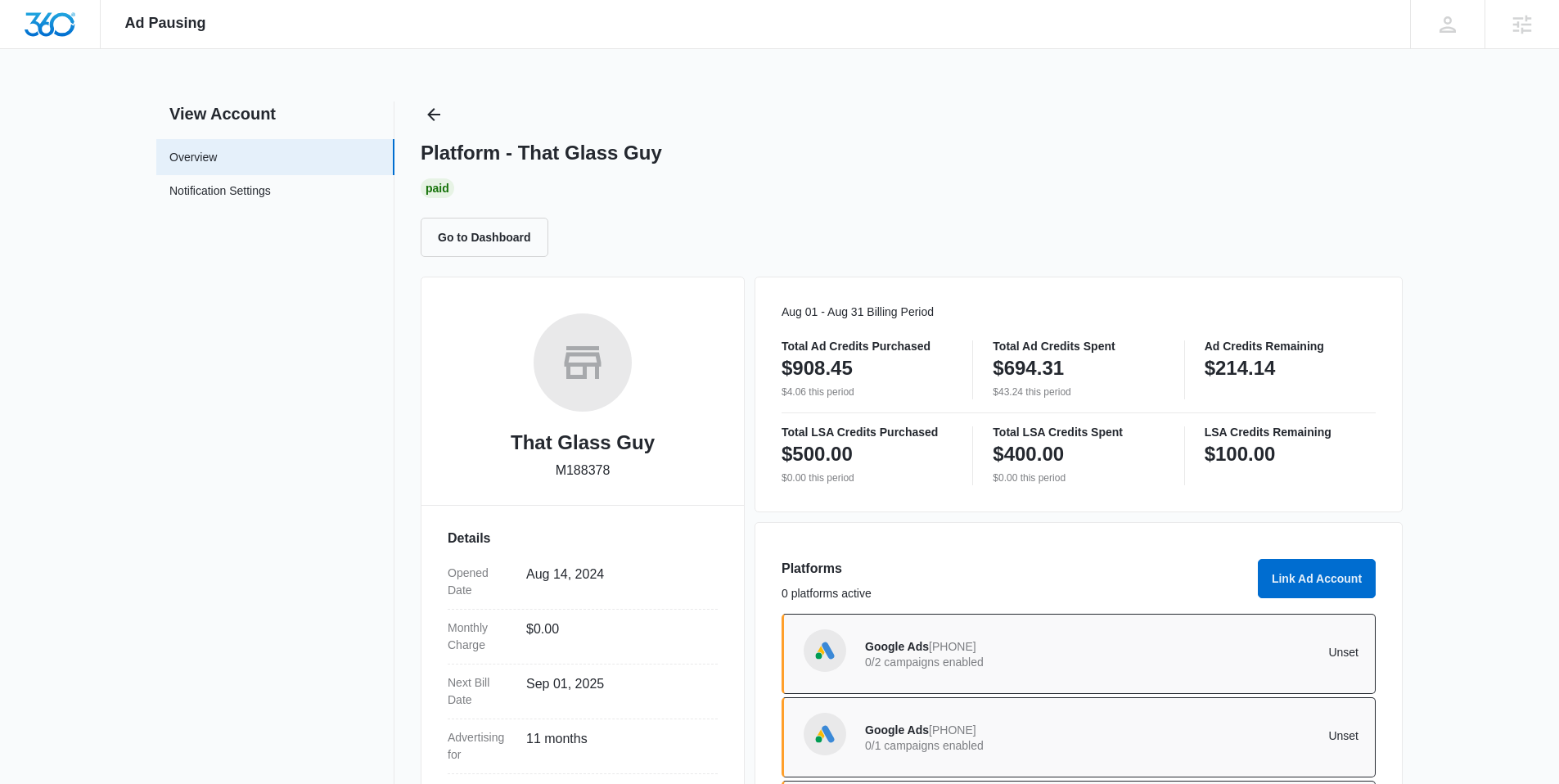 click on "Go to Dashboard" at bounding box center [912, 237] 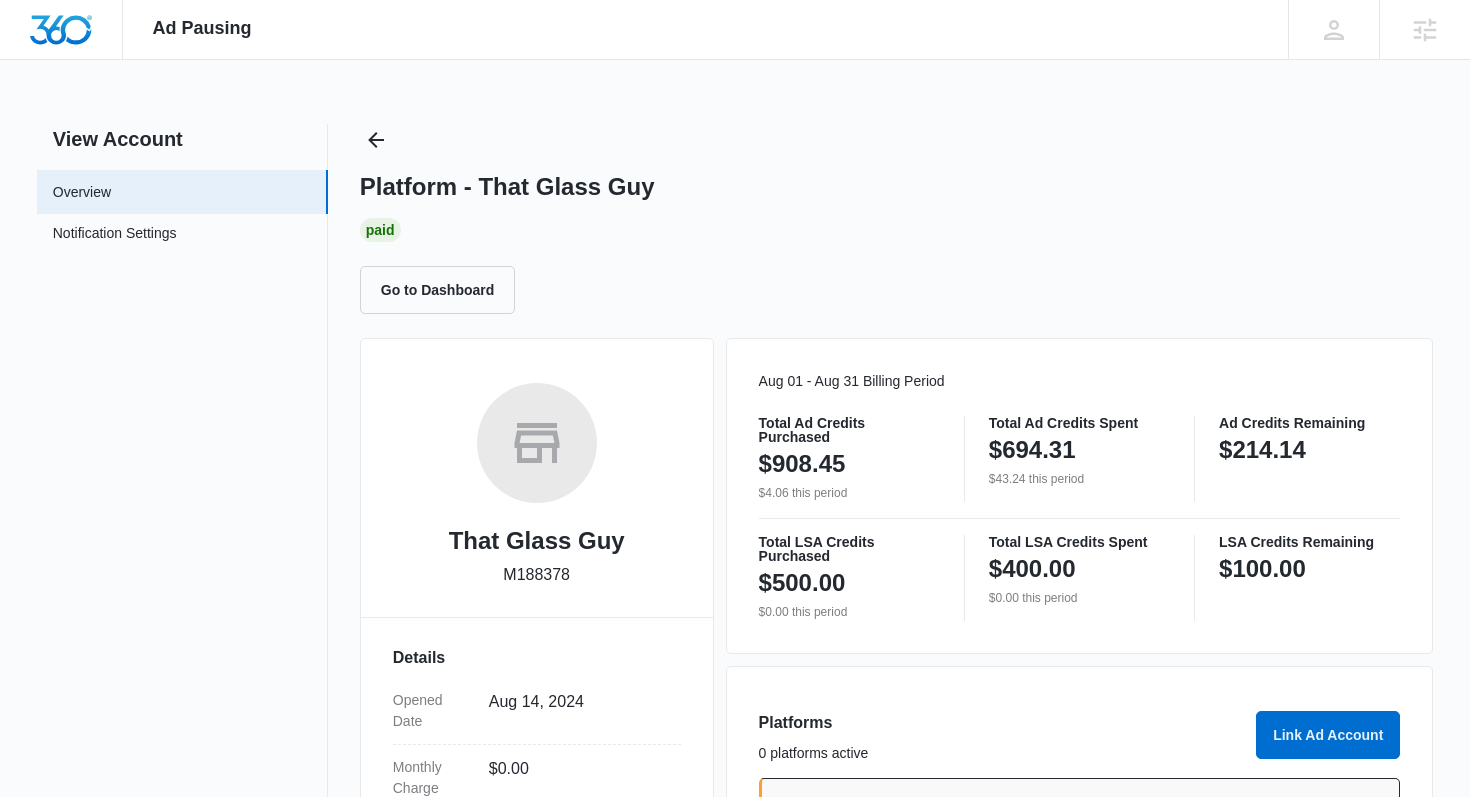 scroll, scrollTop: 246, scrollLeft: 0, axis: vertical 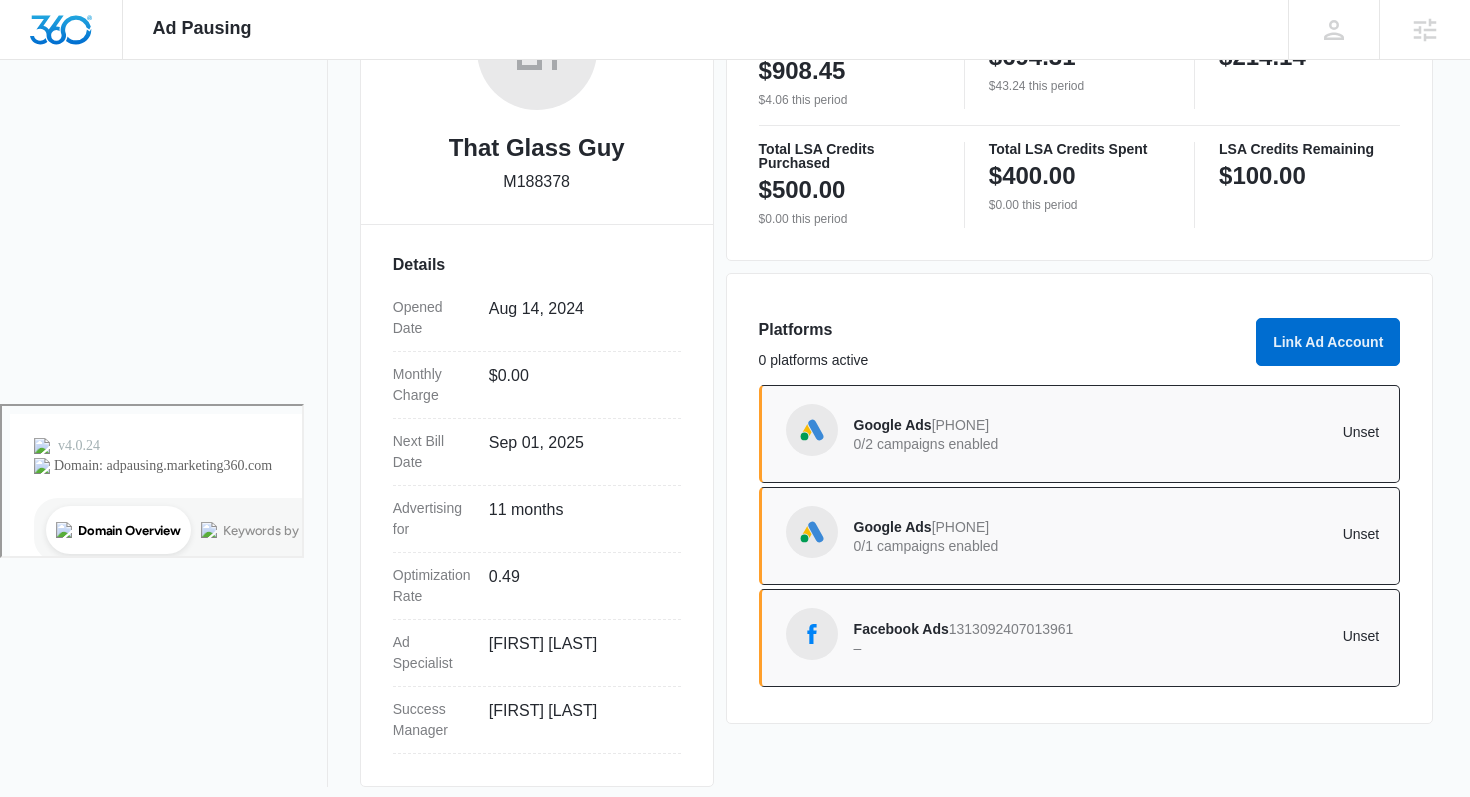 click on "Google Ads" at bounding box center [893, 527] 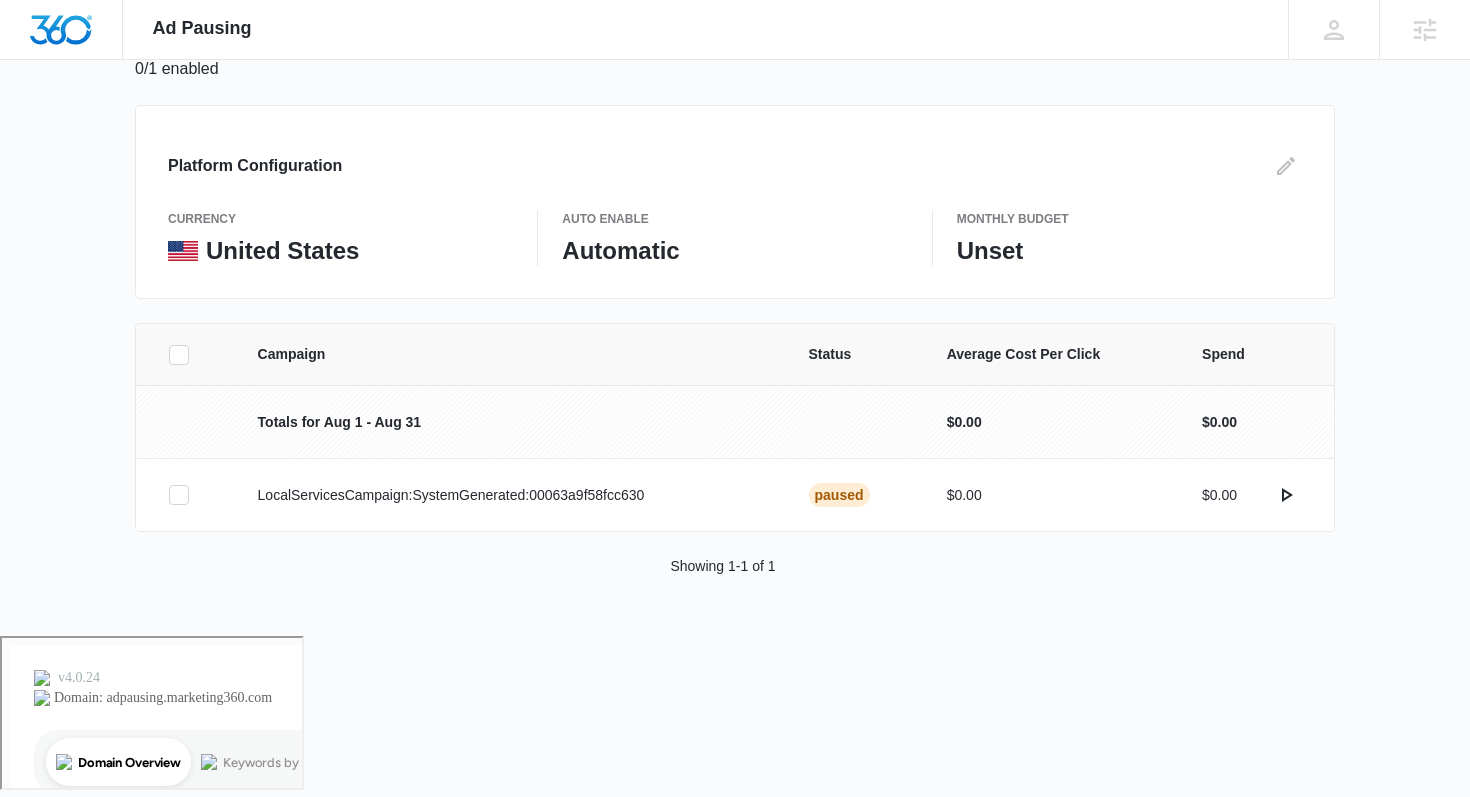 scroll, scrollTop: 0, scrollLeft: 0, axis: both 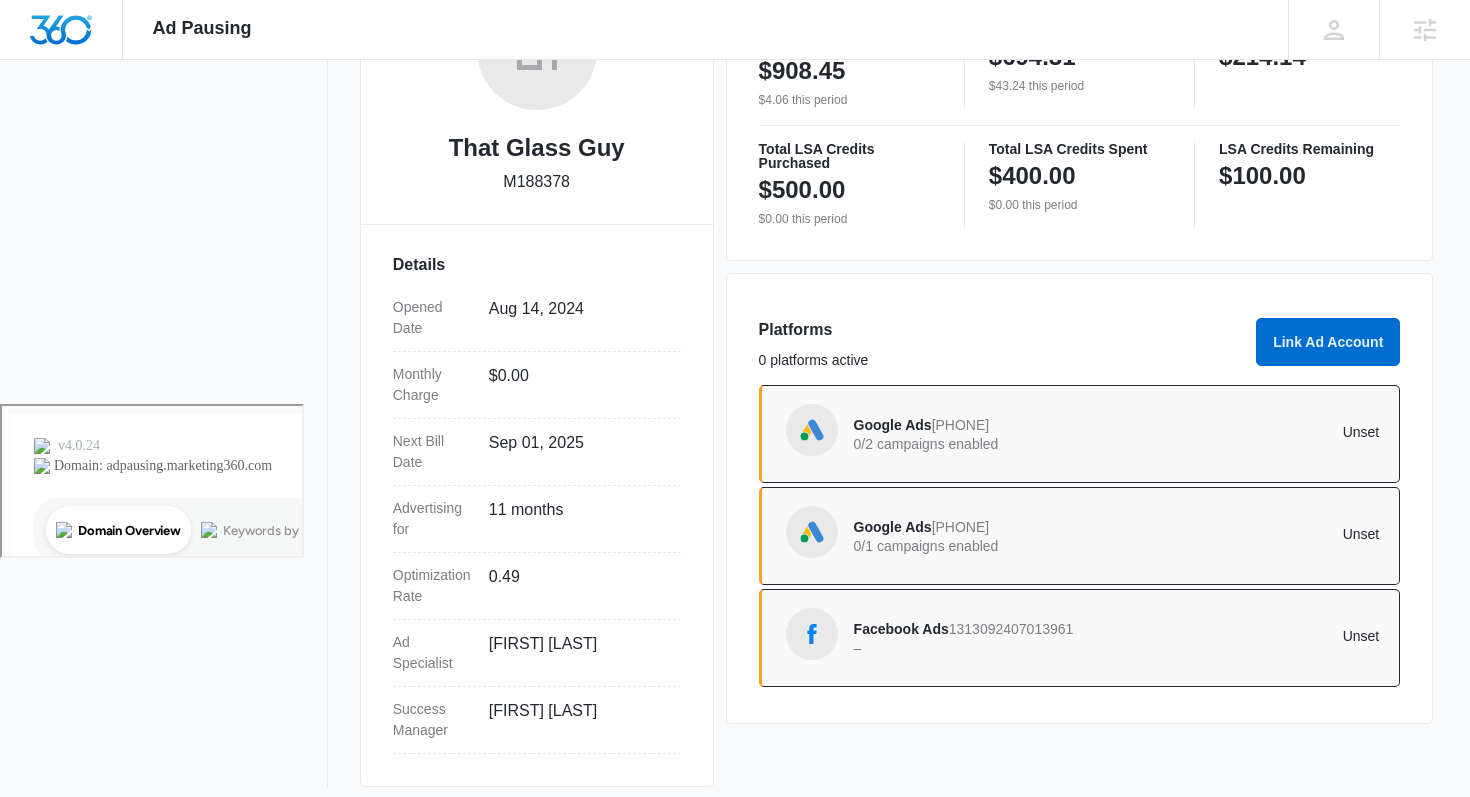 click on "969-847-9054" at bounding box center (961, 425) 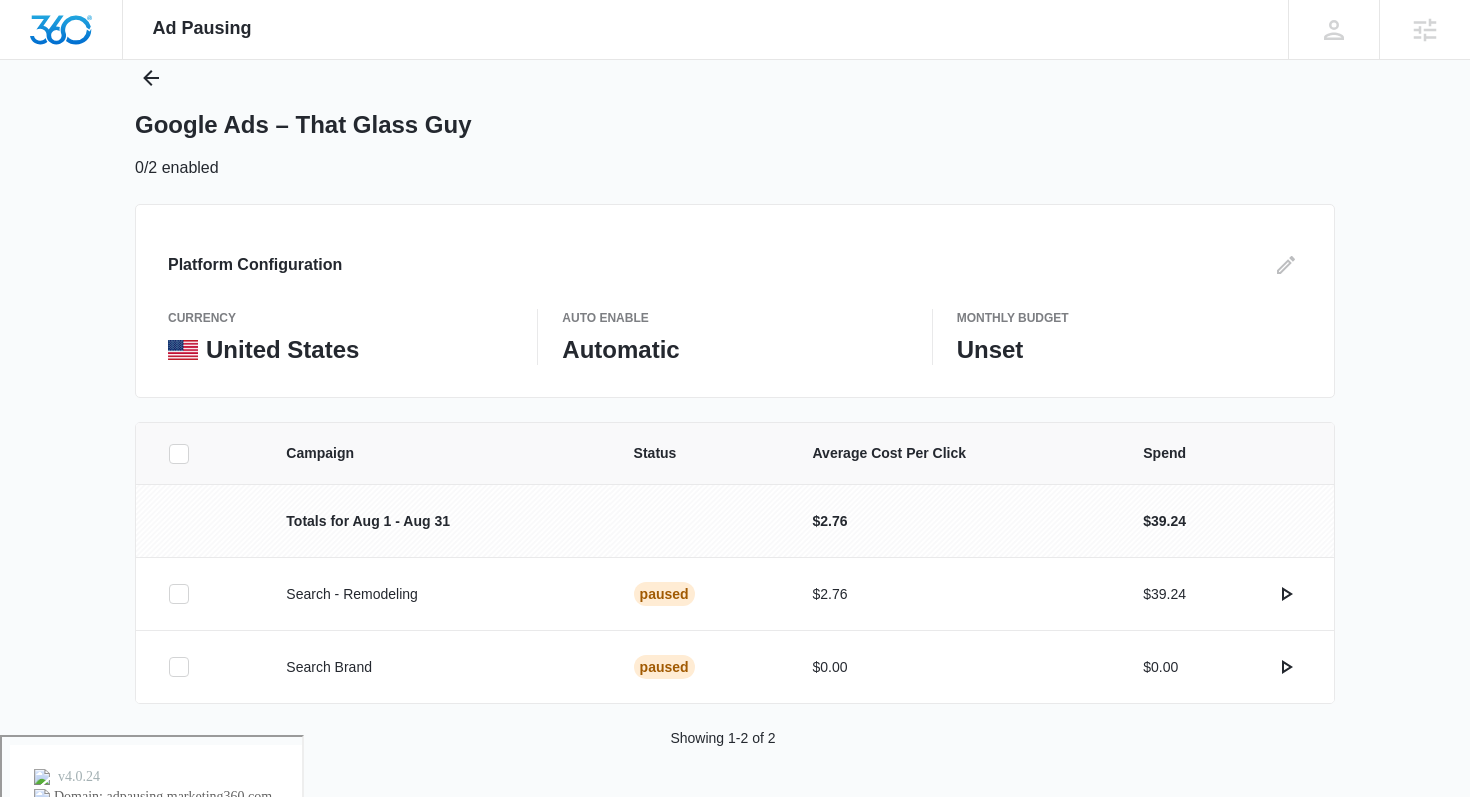 scroll, scrollTop: 0, scrollLeft: 0, axis: both 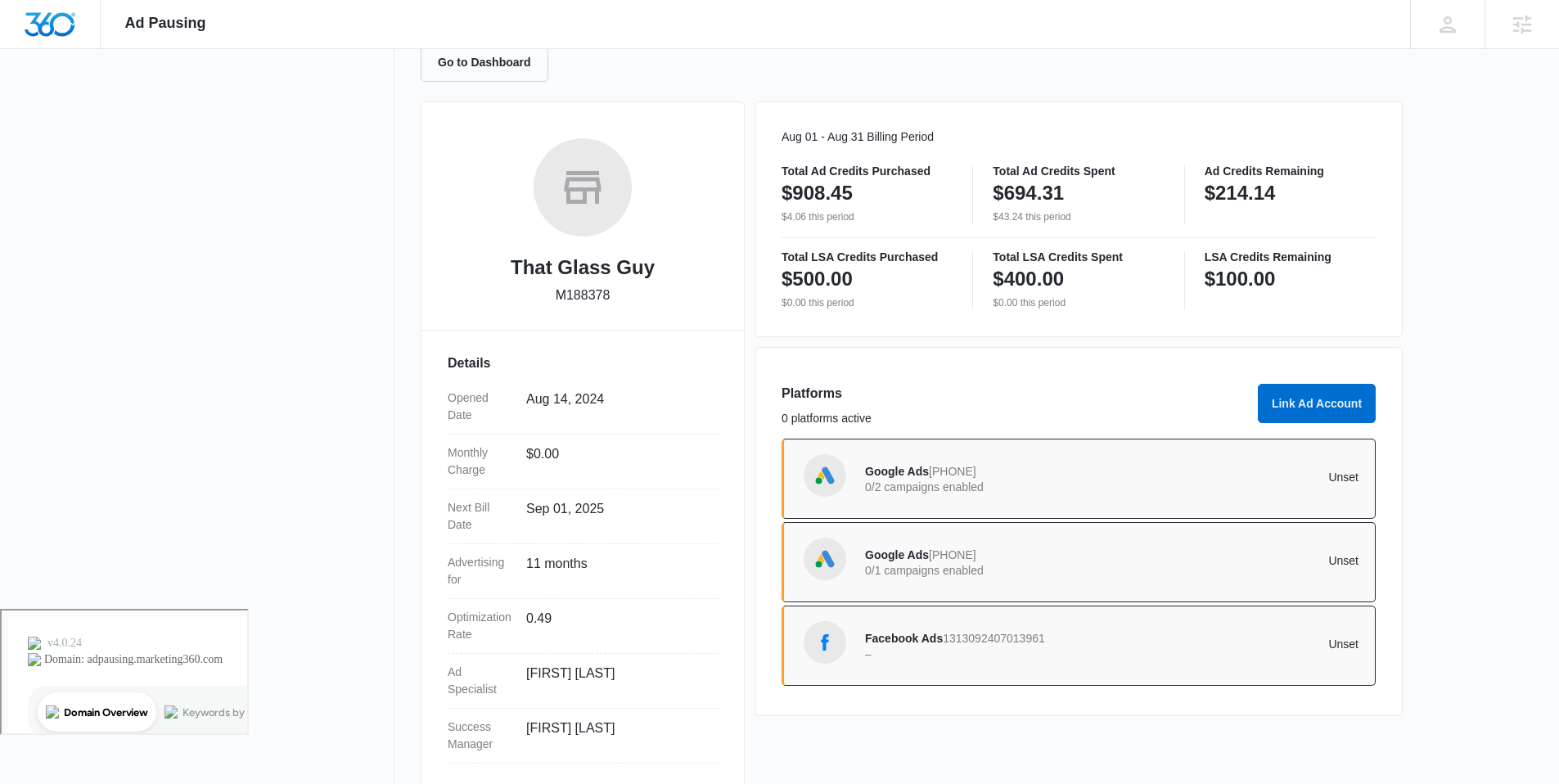 click on "Google Ads  [PHONE] 0/2 campaigns enabled Unset" at bounding box center [1111, 479] 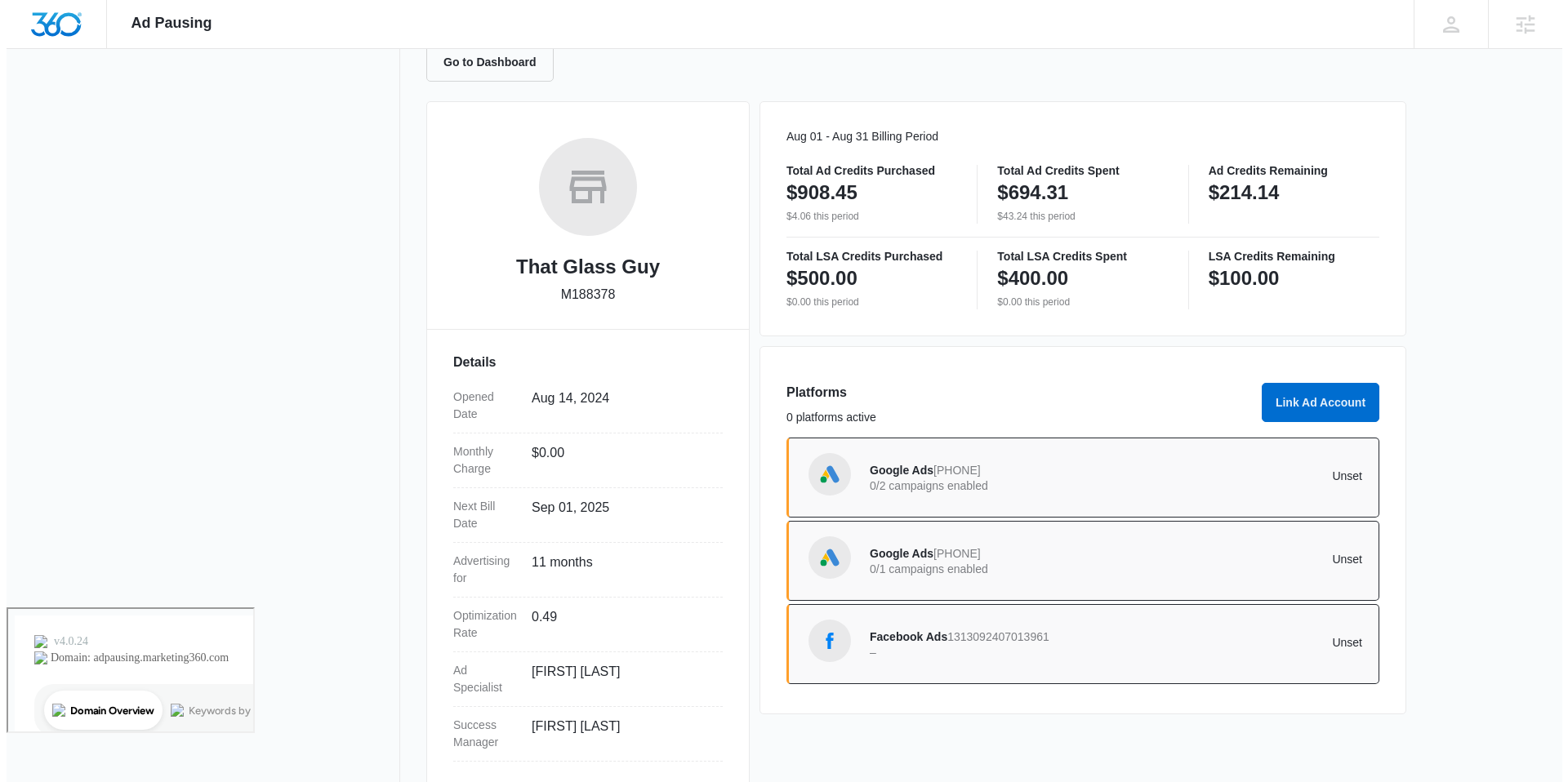 scroll, scrollTop: 0, scrollLeft: 0, axis: both 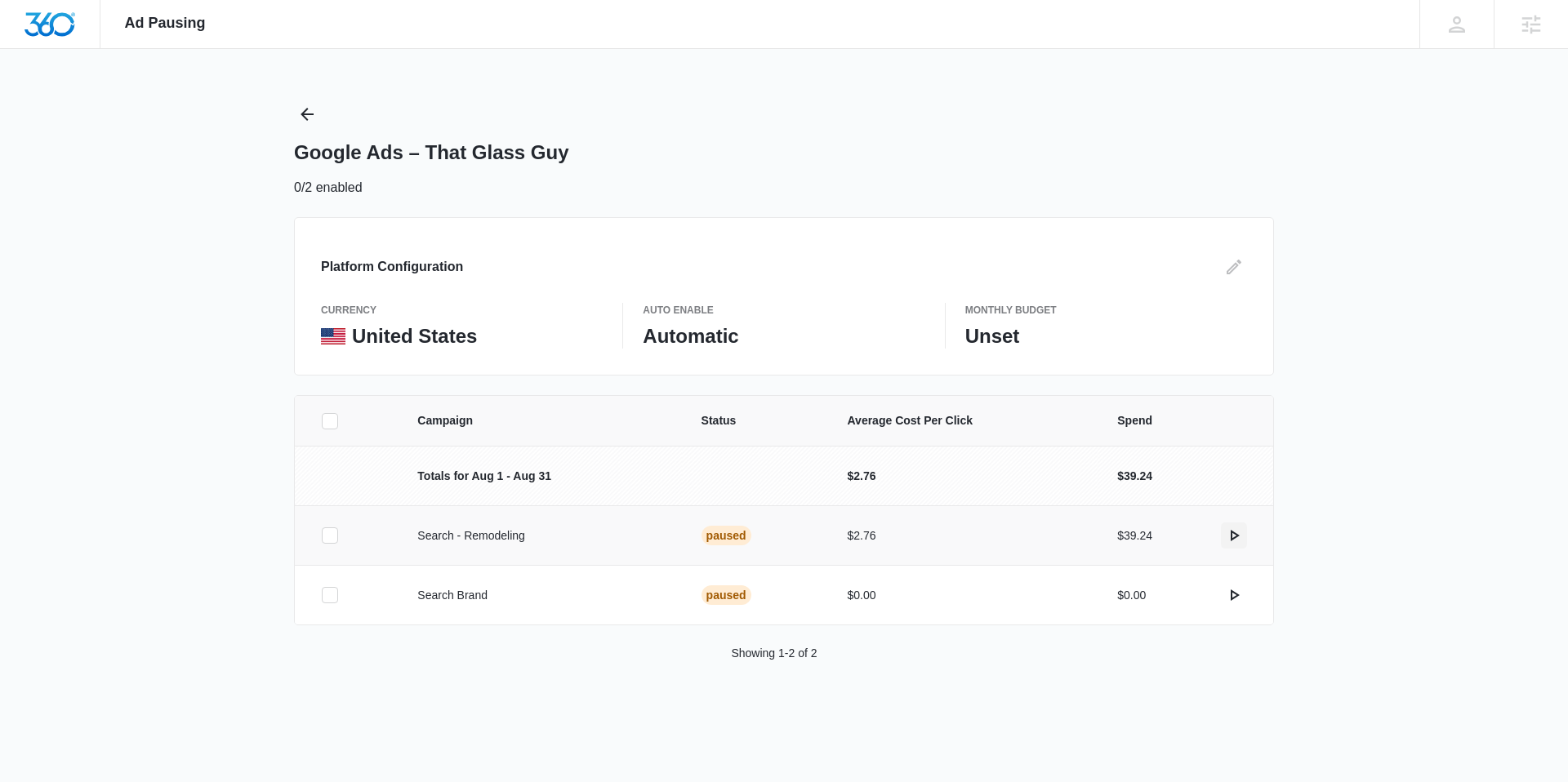 click 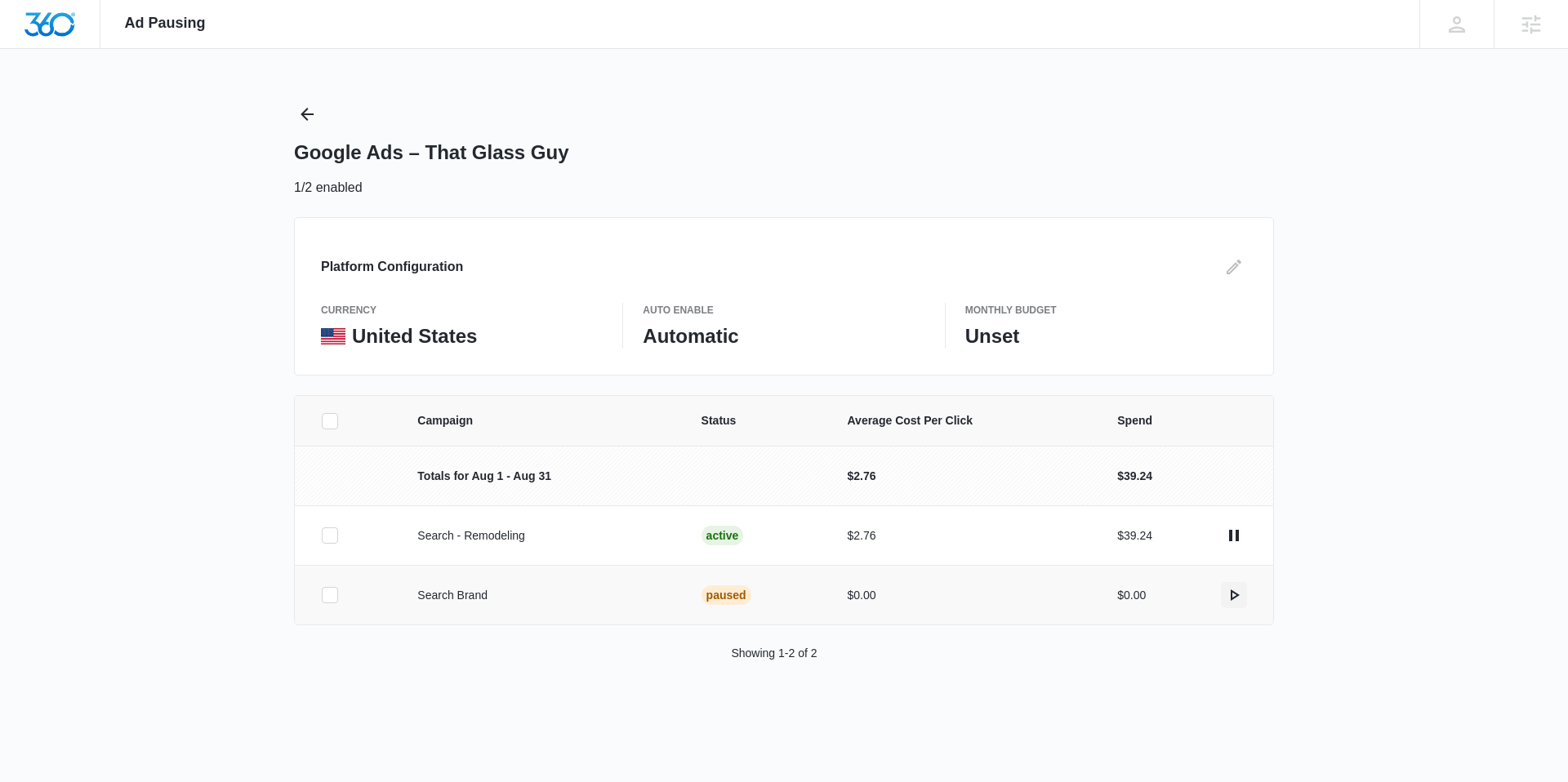 click 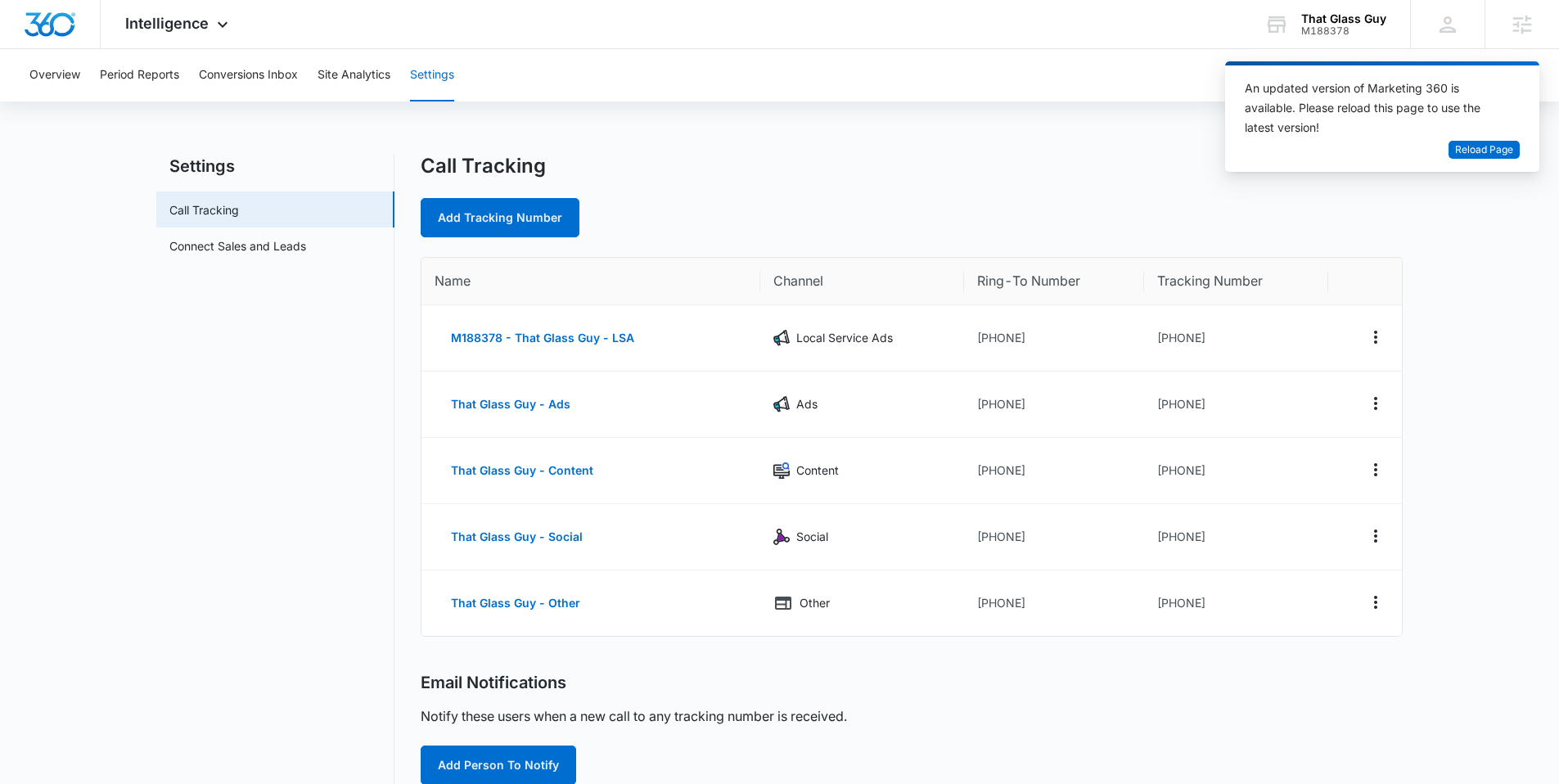 scroll, scrollTop: 0, scrollLeft: 0, axis: both 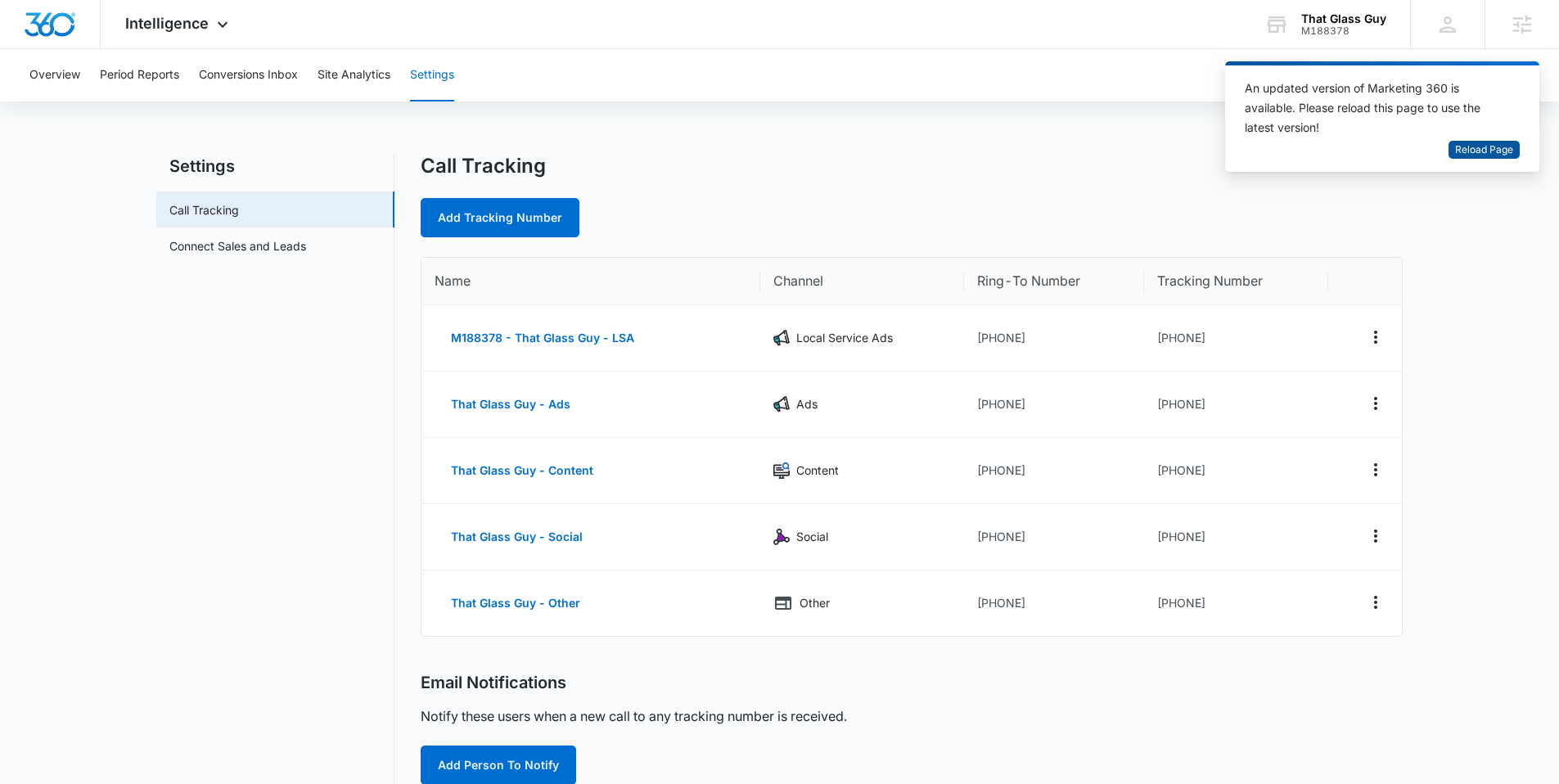 click on "Reload Page" at bounding box center (1484, 150) 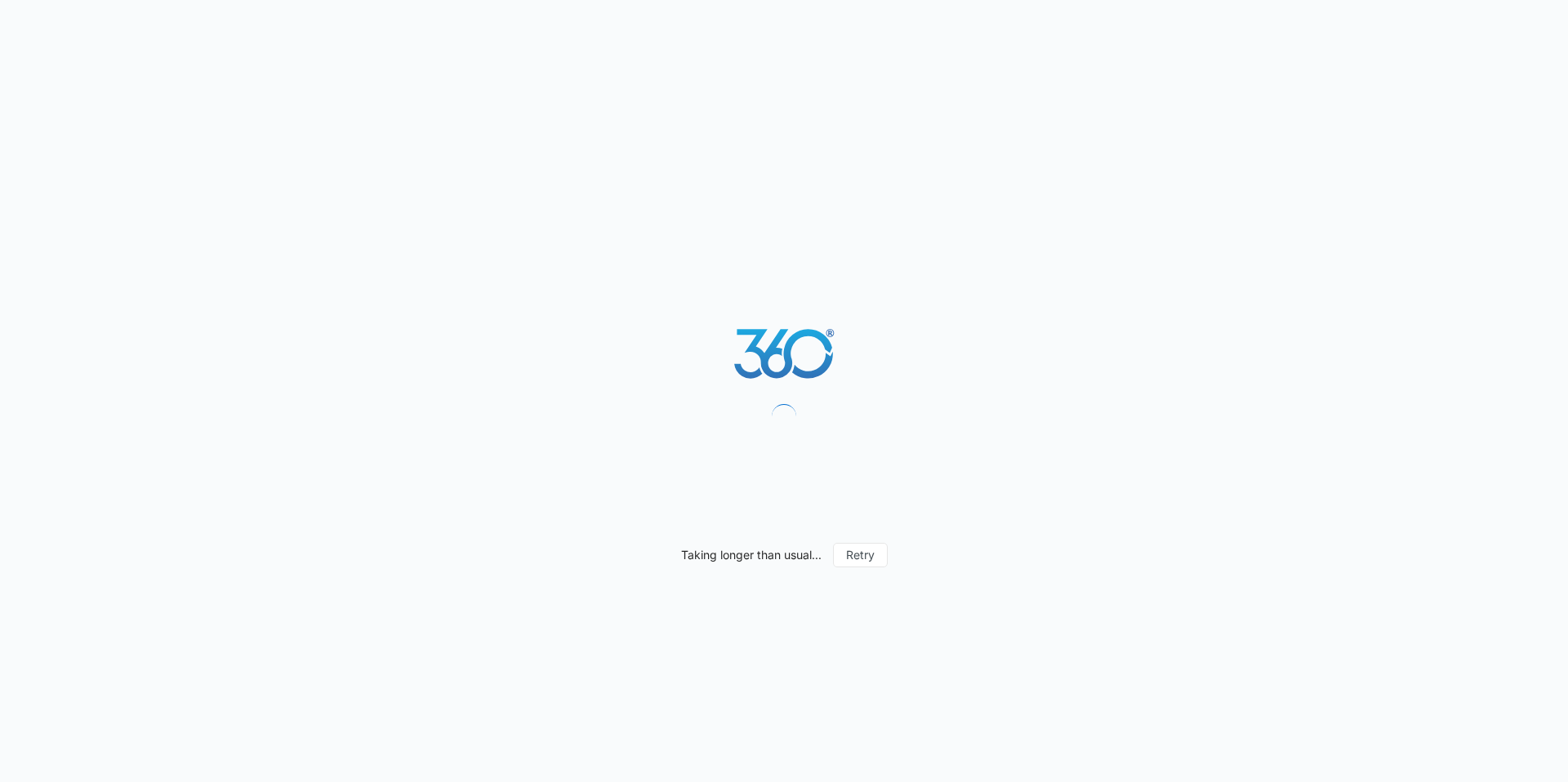 scroll, scrollTop: 0, scrollLeft: 0, axis: both 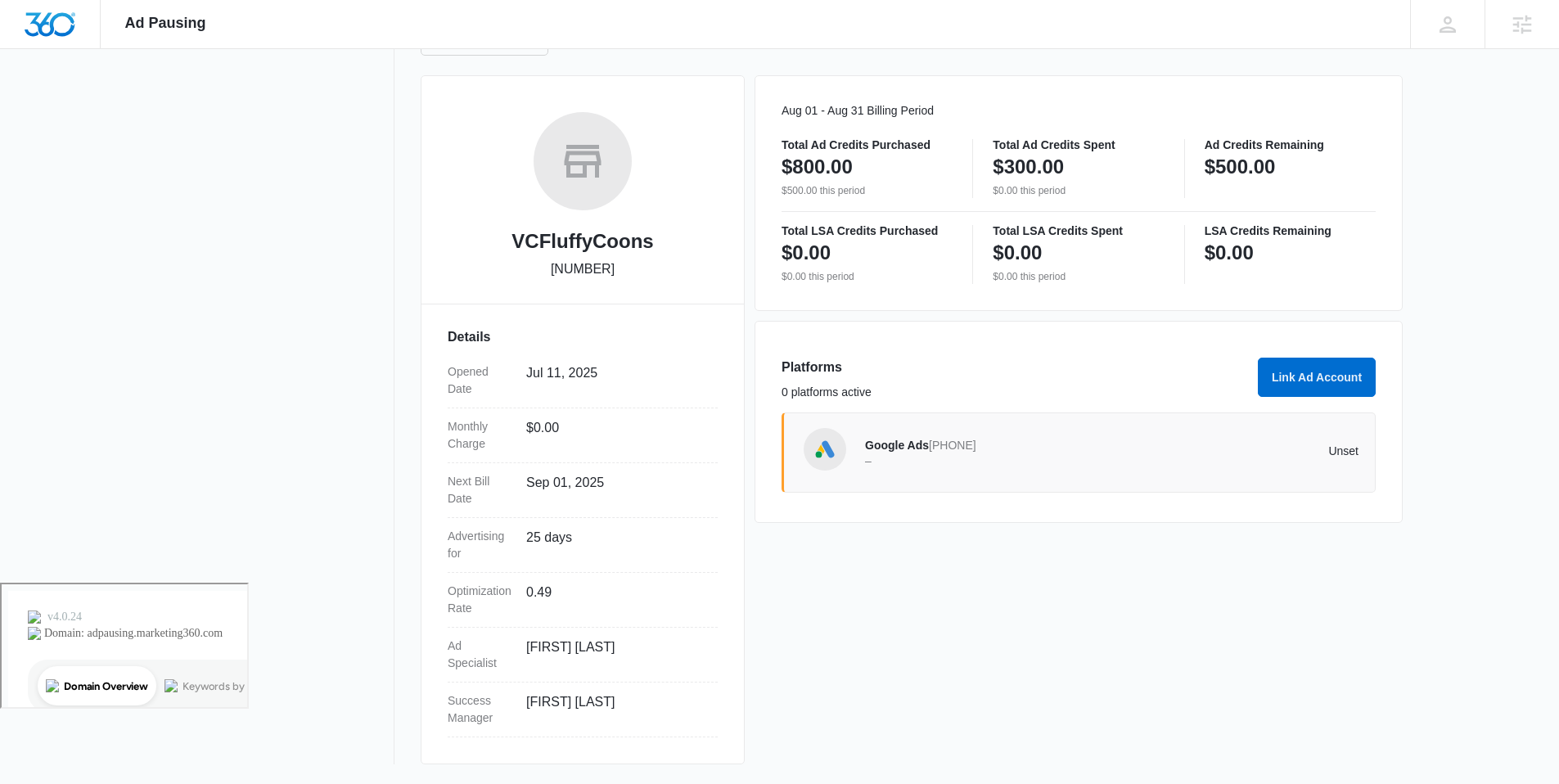 click on "Google Ads" at bounding box center [897, 445] 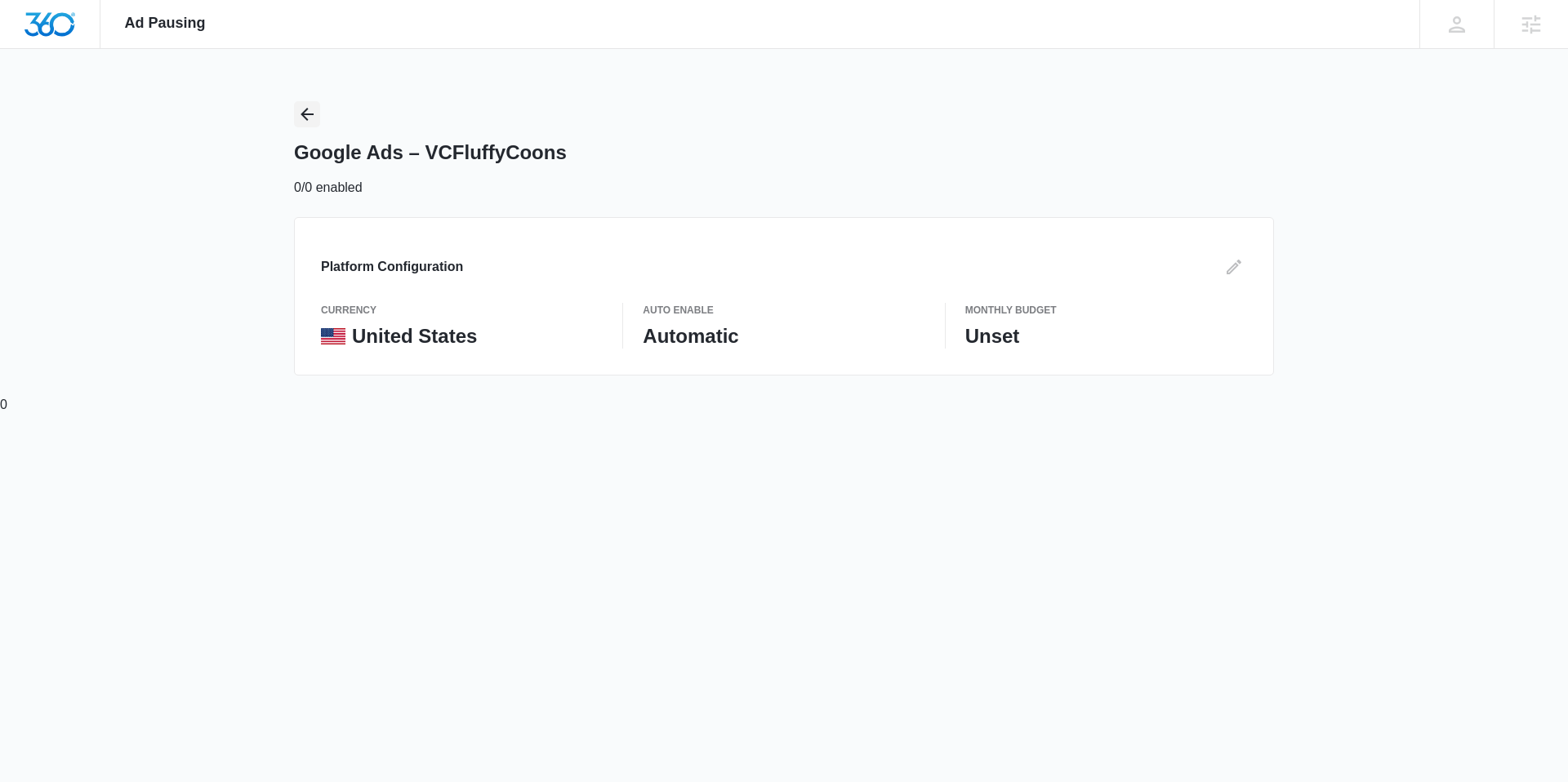 click 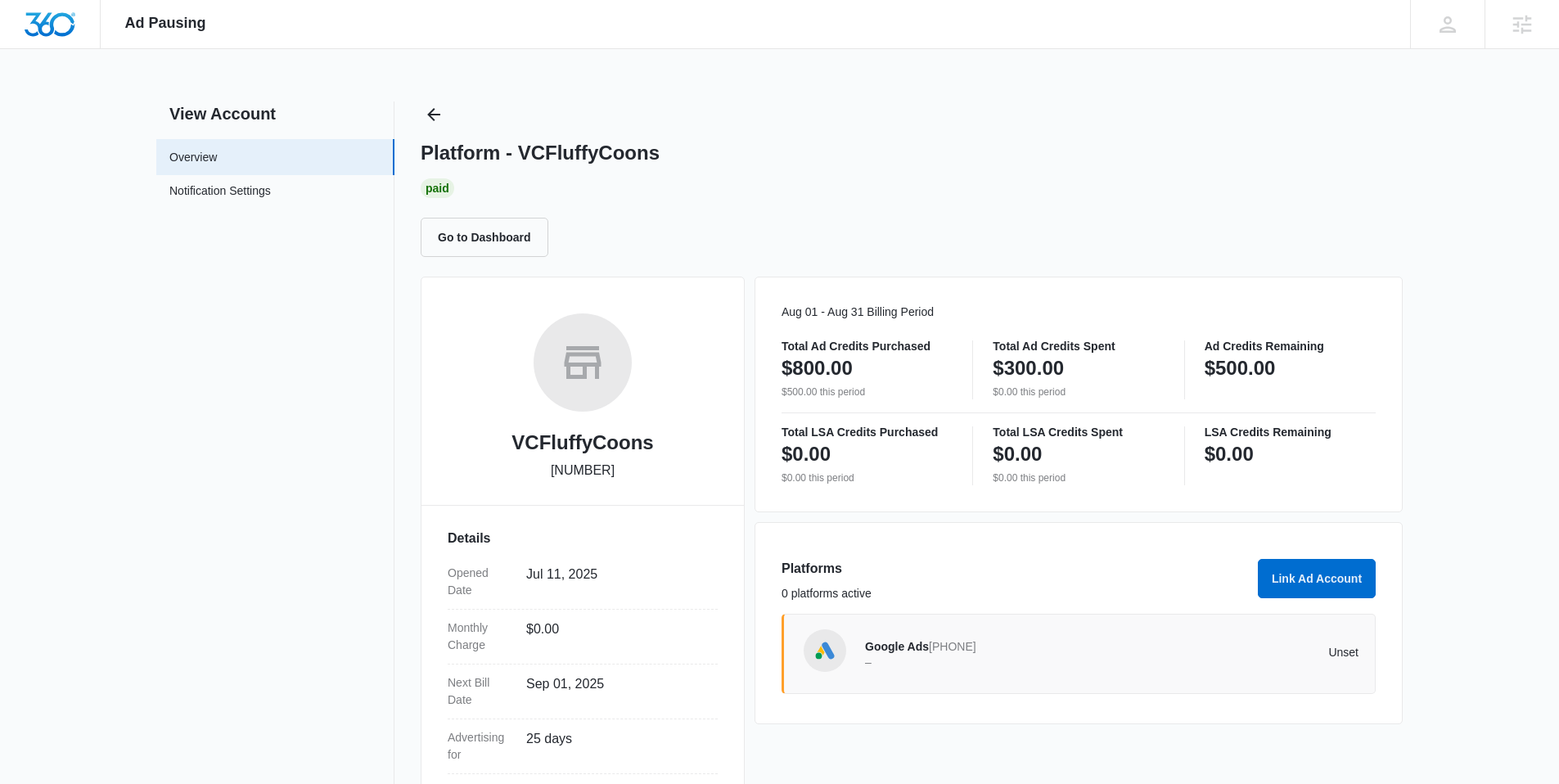 click on "Unset" at bounding box center [1236, 652] 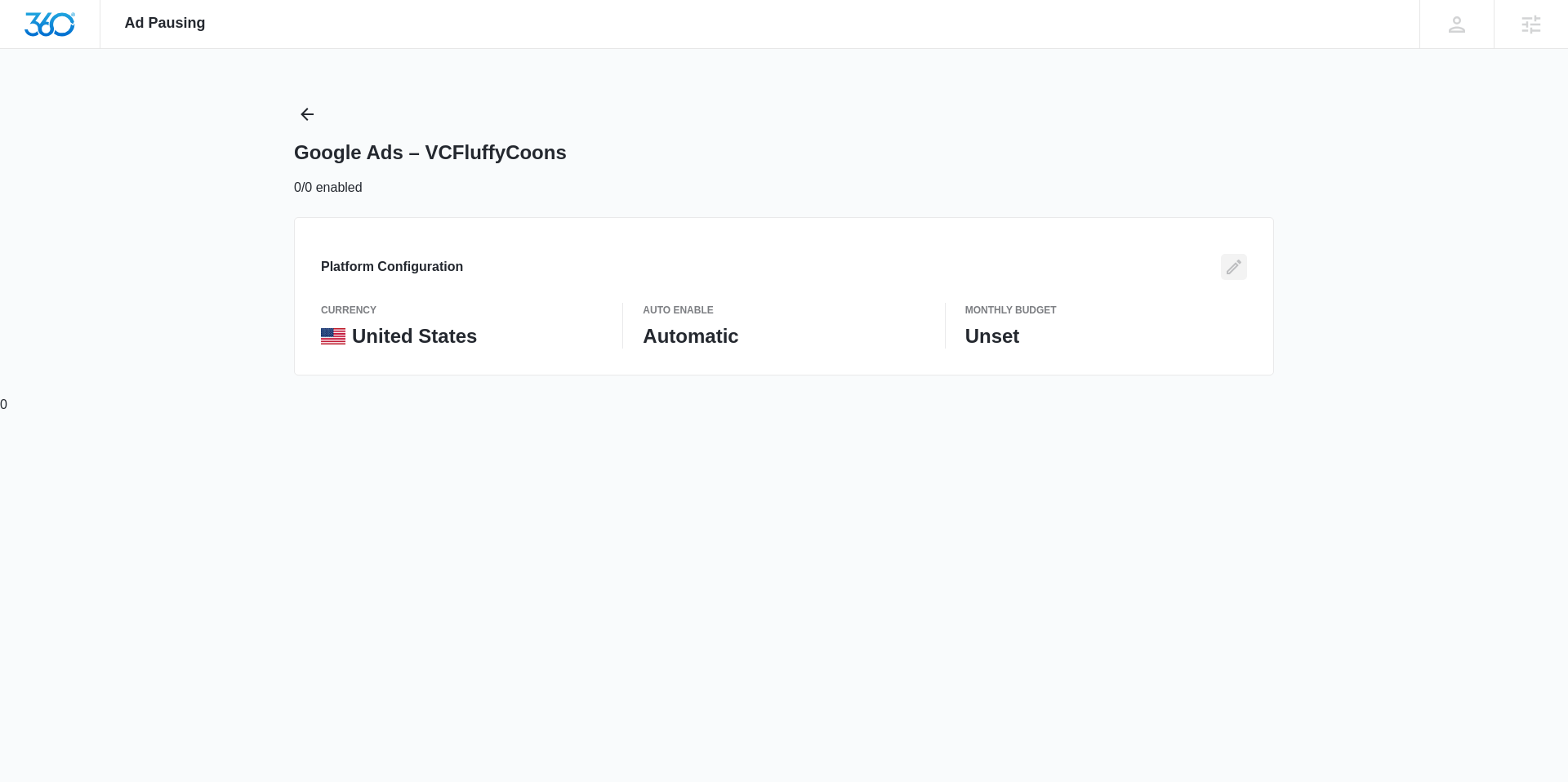 click 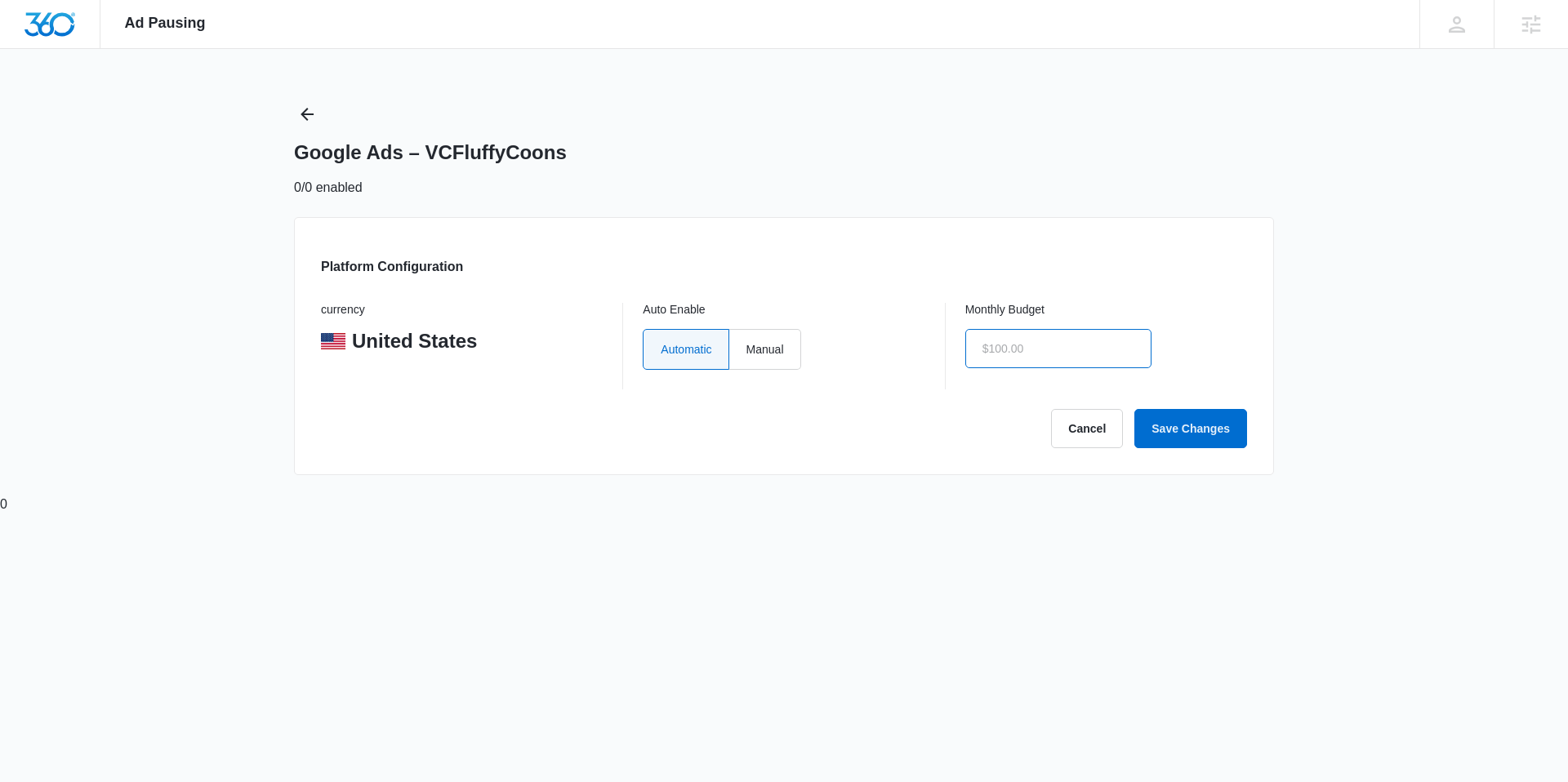 click at bounding box center (1058, 349) 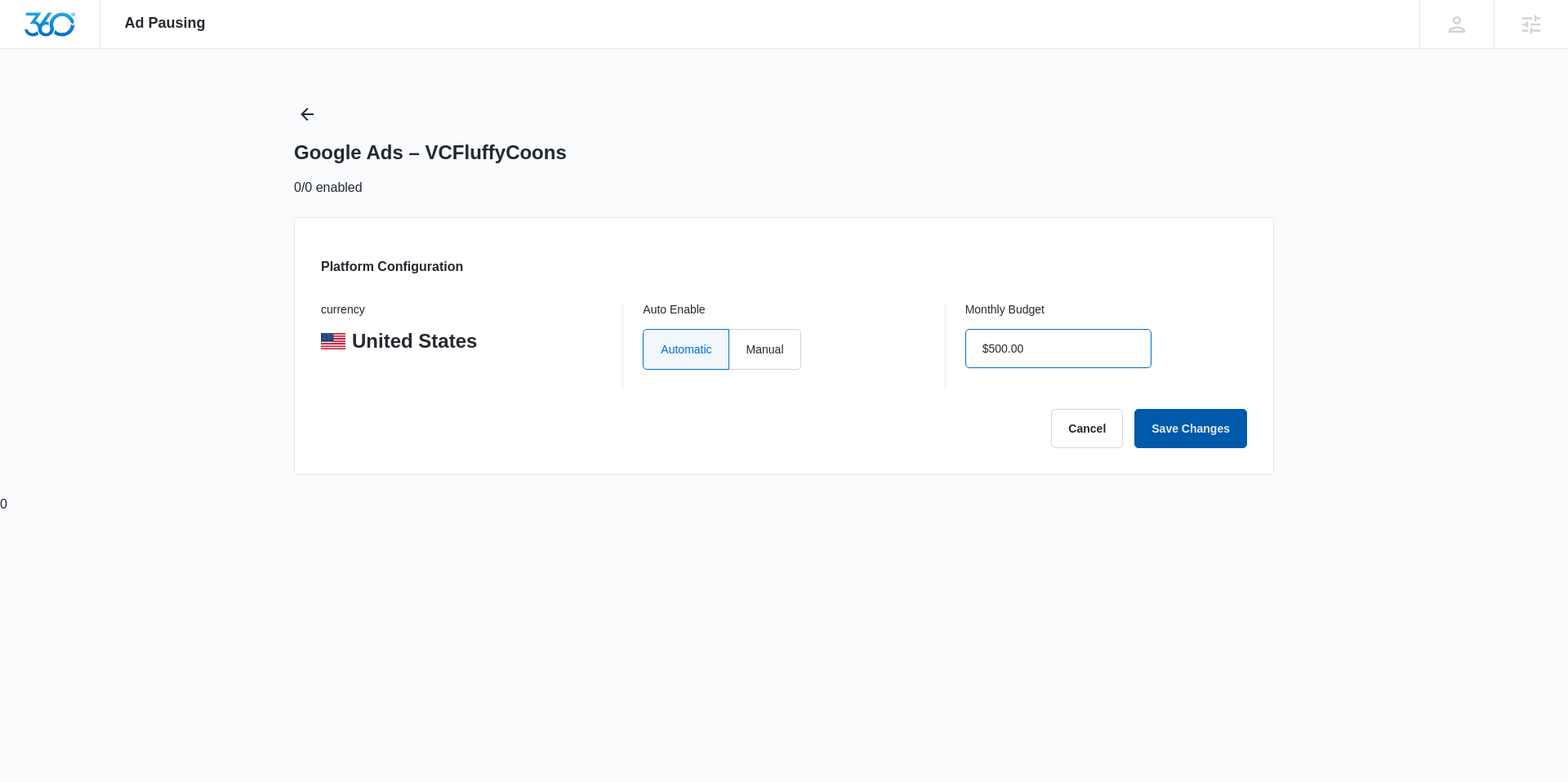 type on "$500.00" 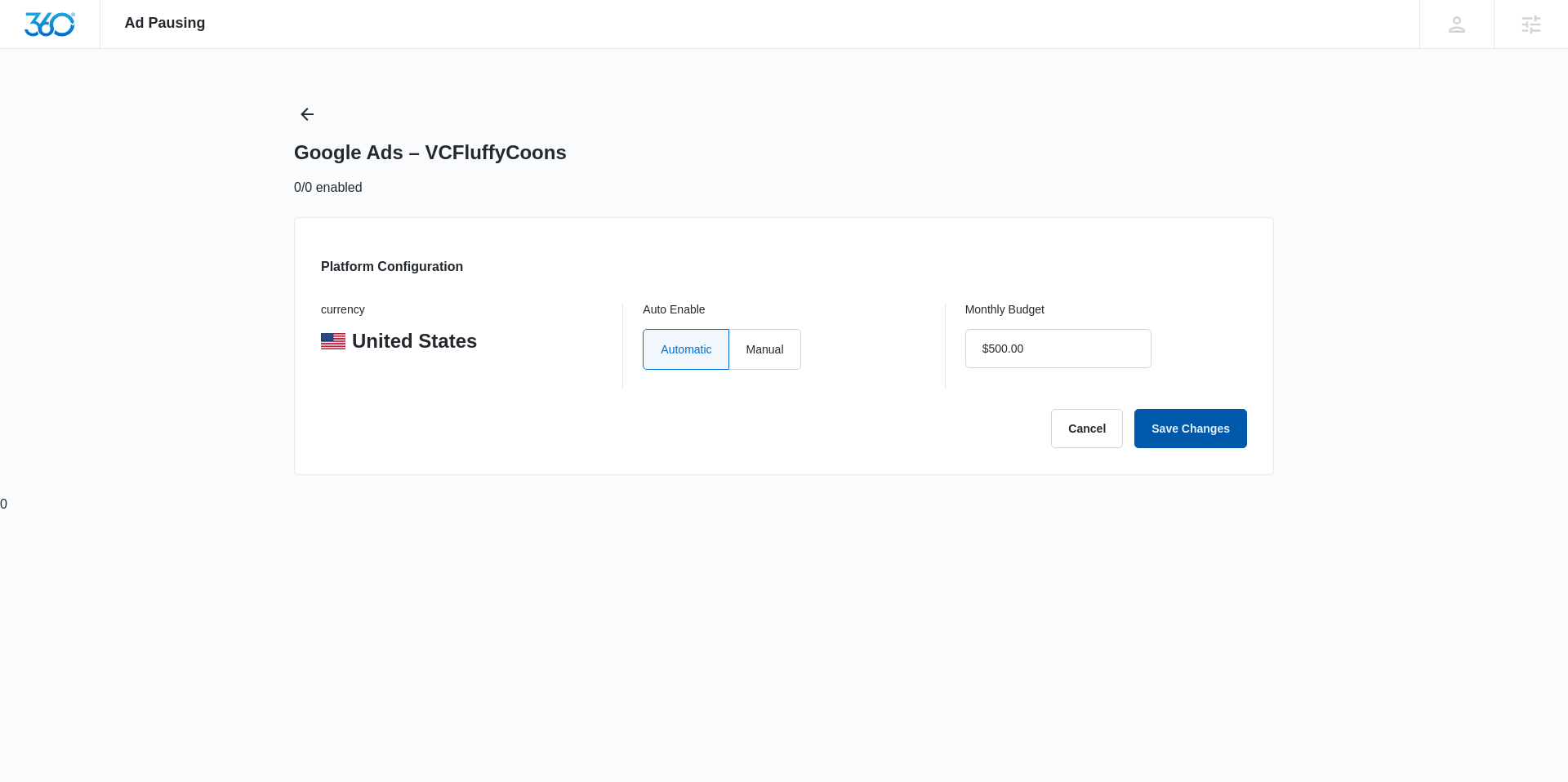 click on "Save Changes" at bounding box center [1191, 429] 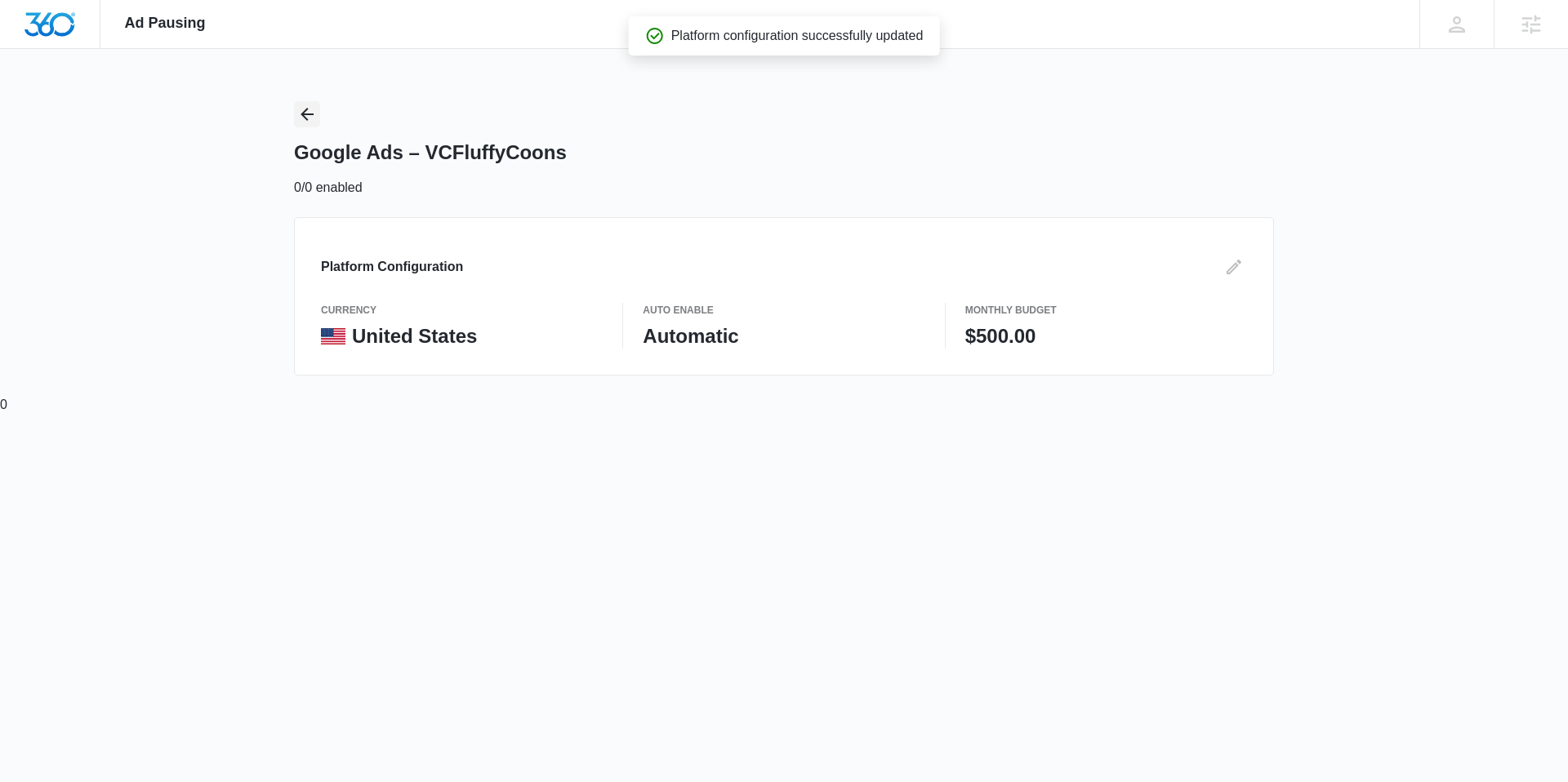 click at bounding box center (307, 114) 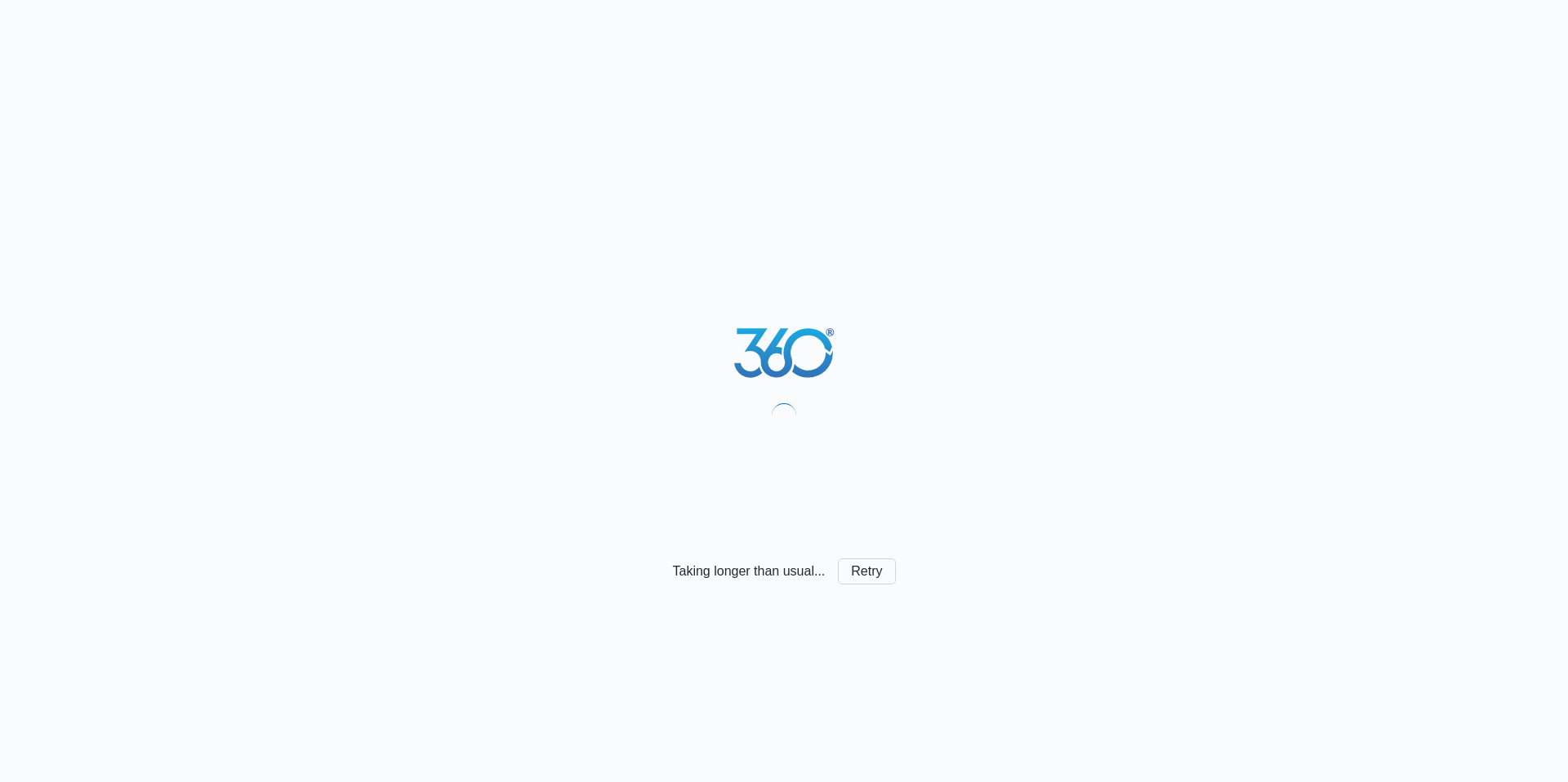 scroll, scrollTop: 0, scrollLeft: 0, axis: both 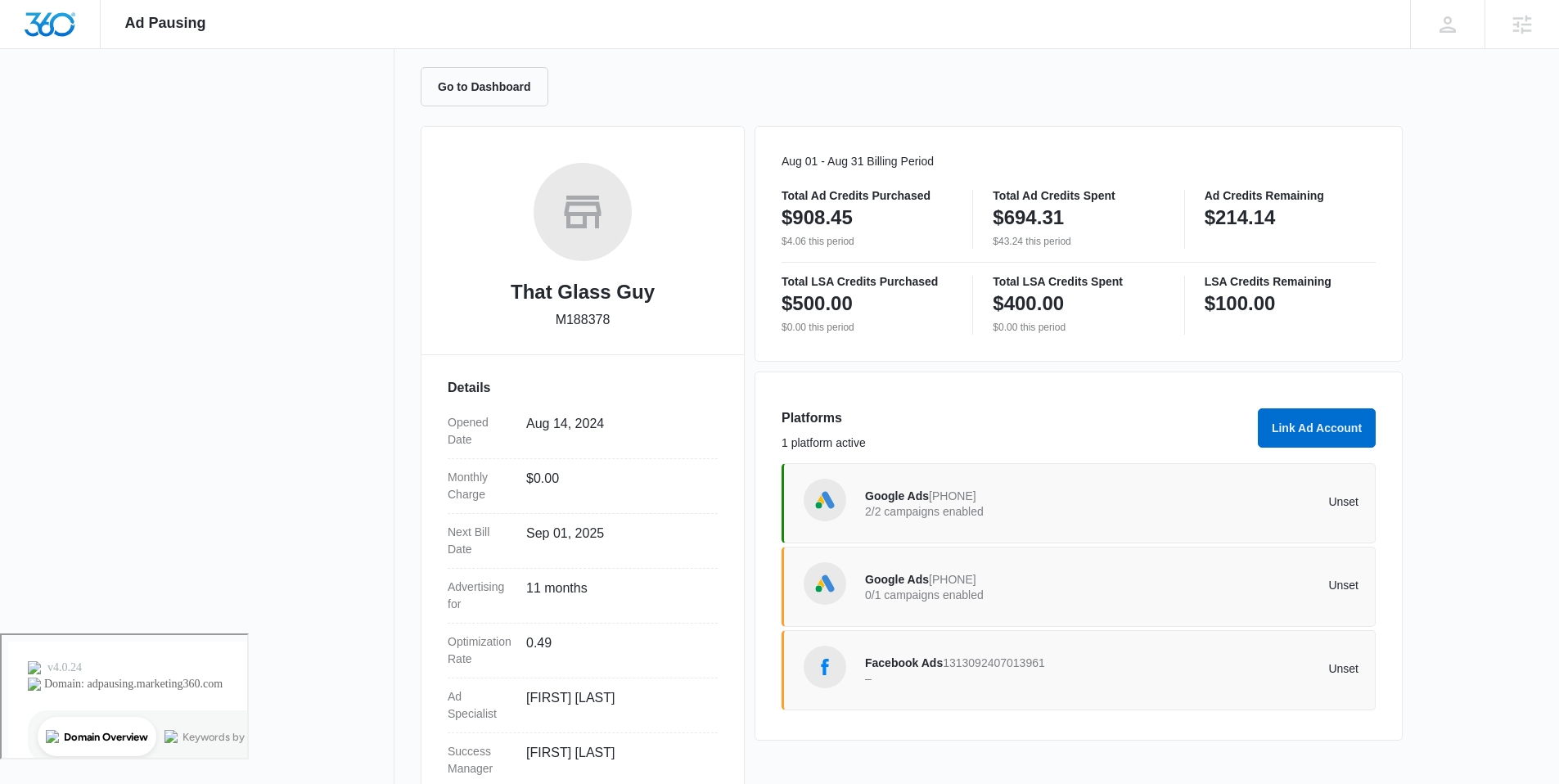 click on "Unset" at bounding box center (1236, 502) 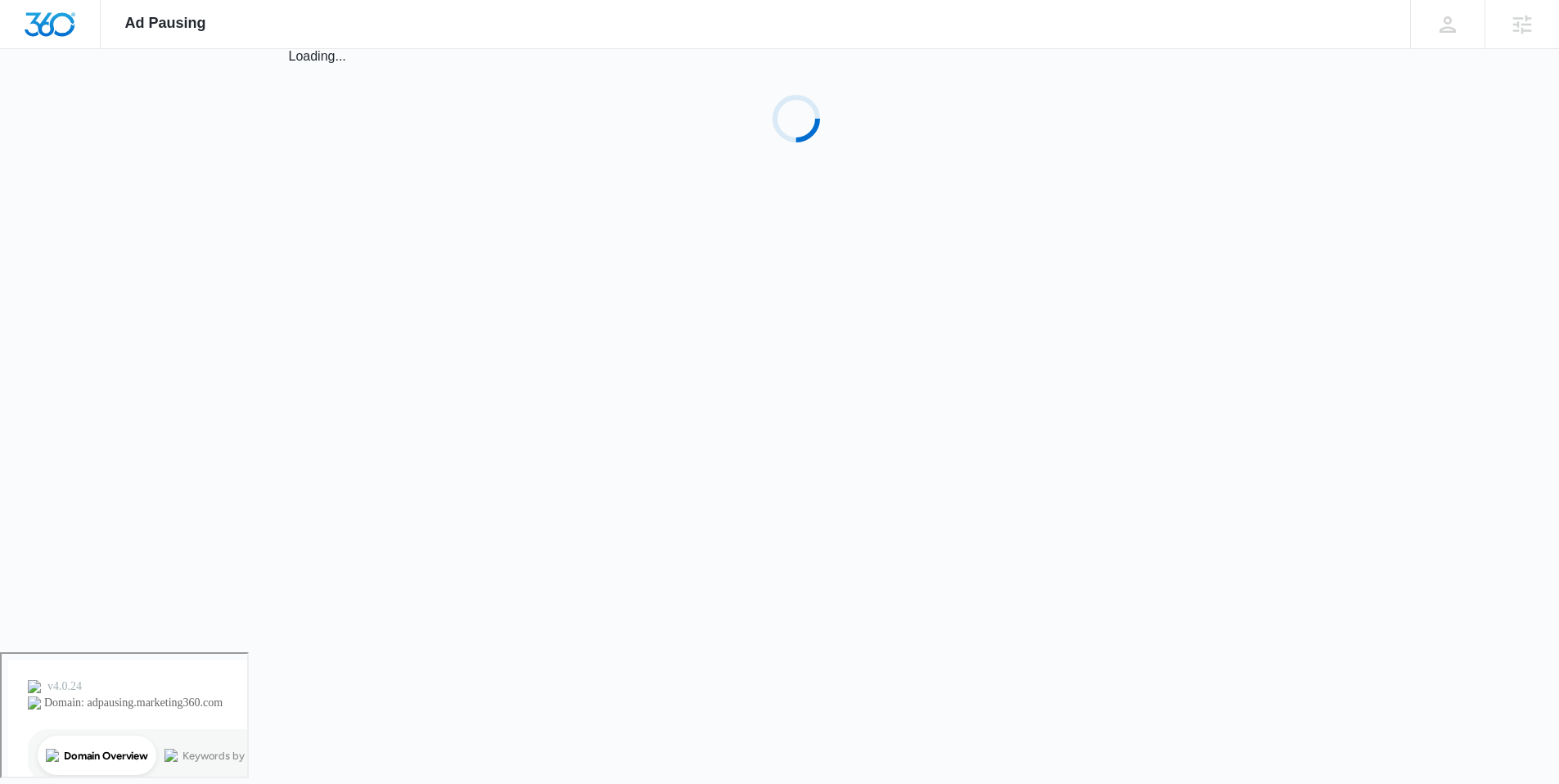 scroll, scrollTop: 0, scrollLeft: 0, axis: both 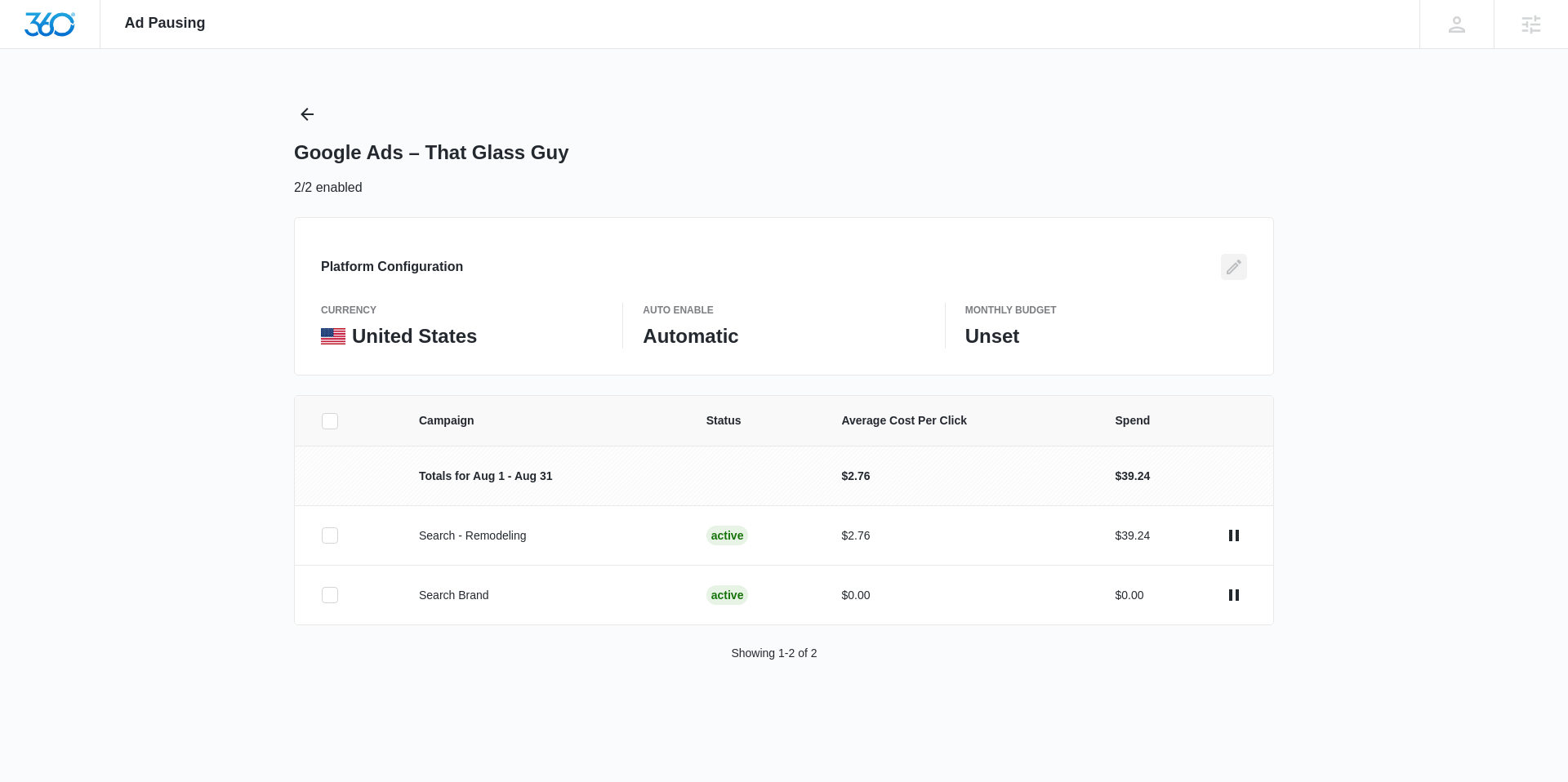 click 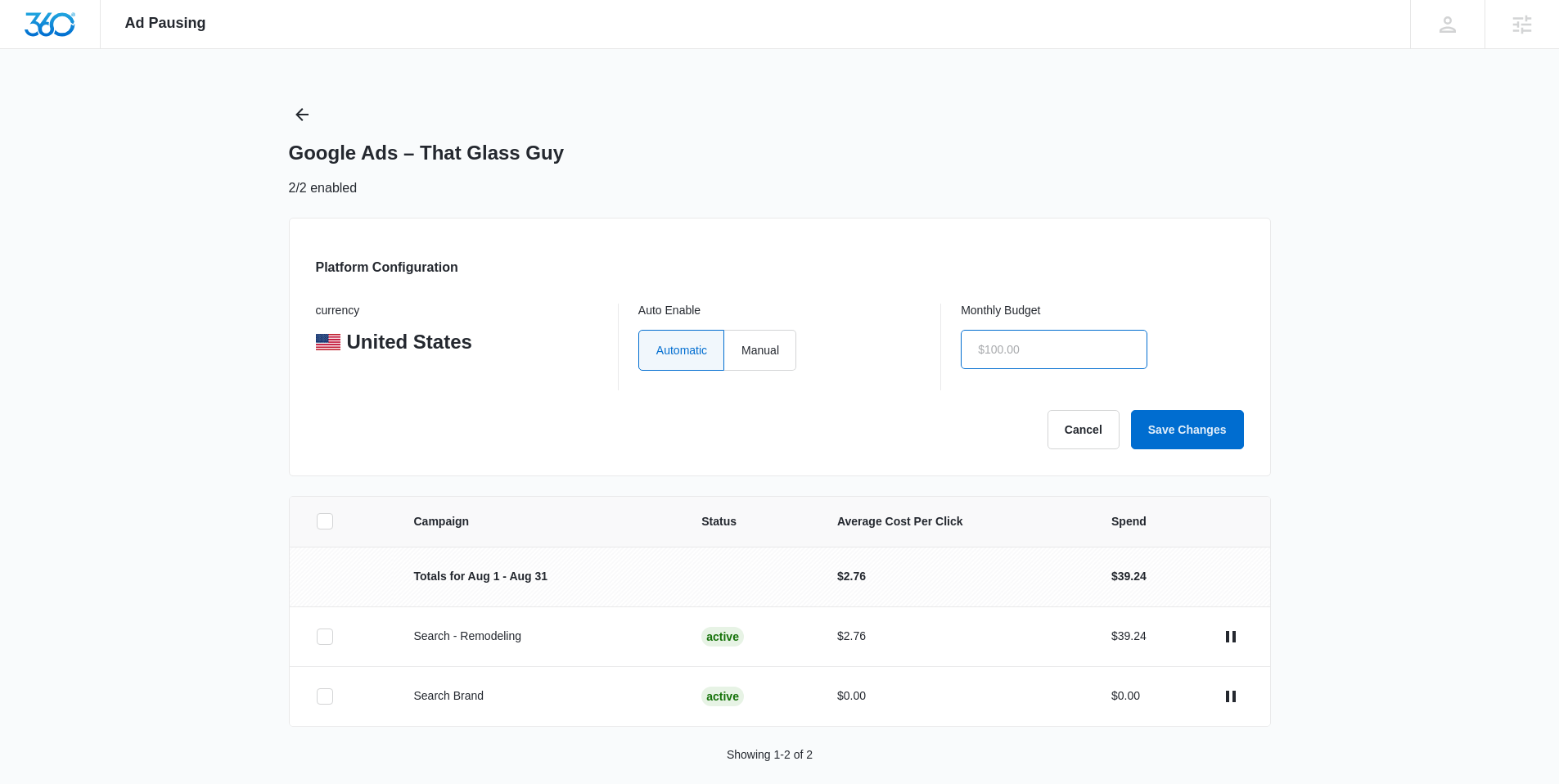 click at bounding box center (1054, 349) 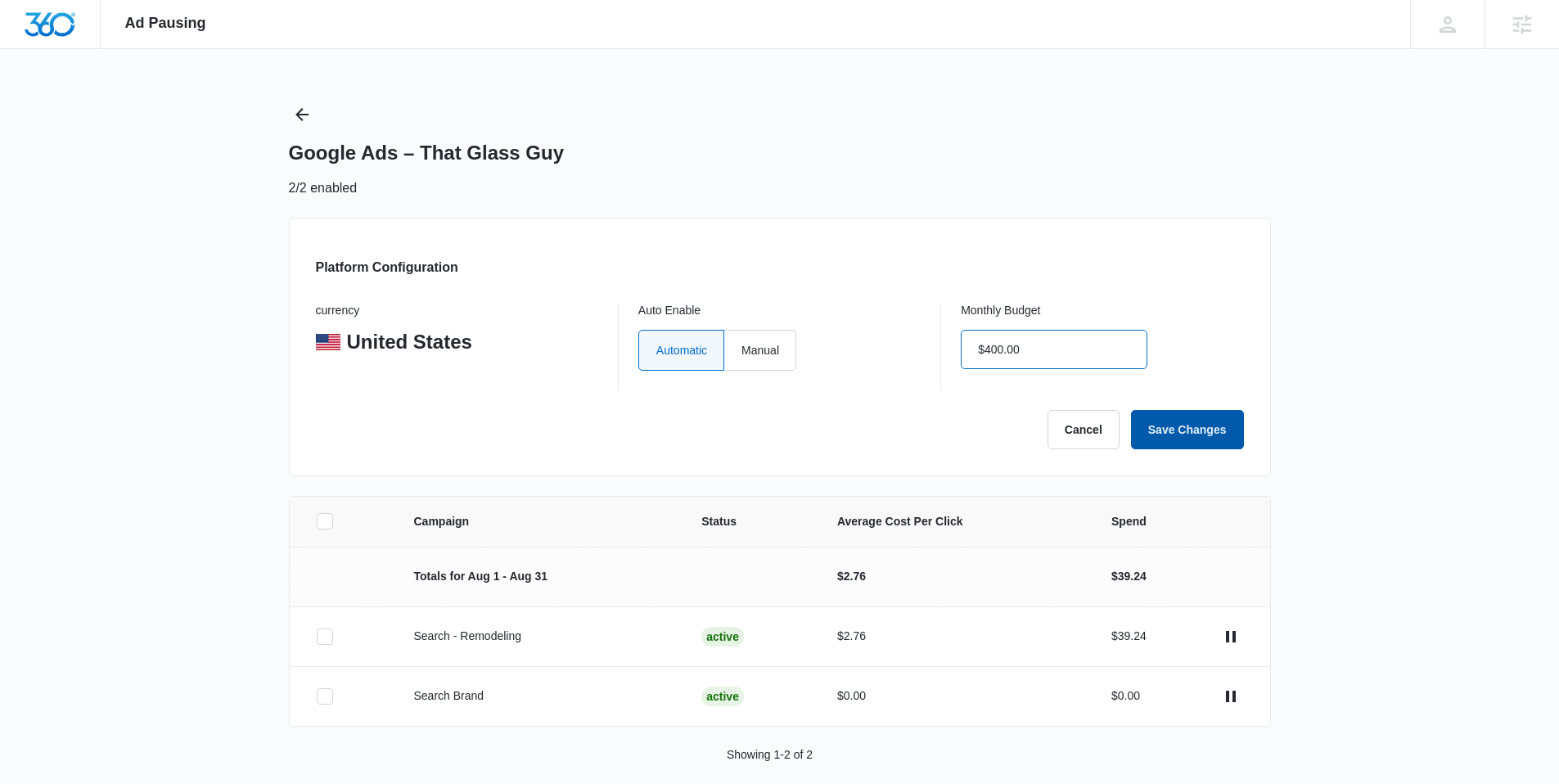 type on "$400.00" 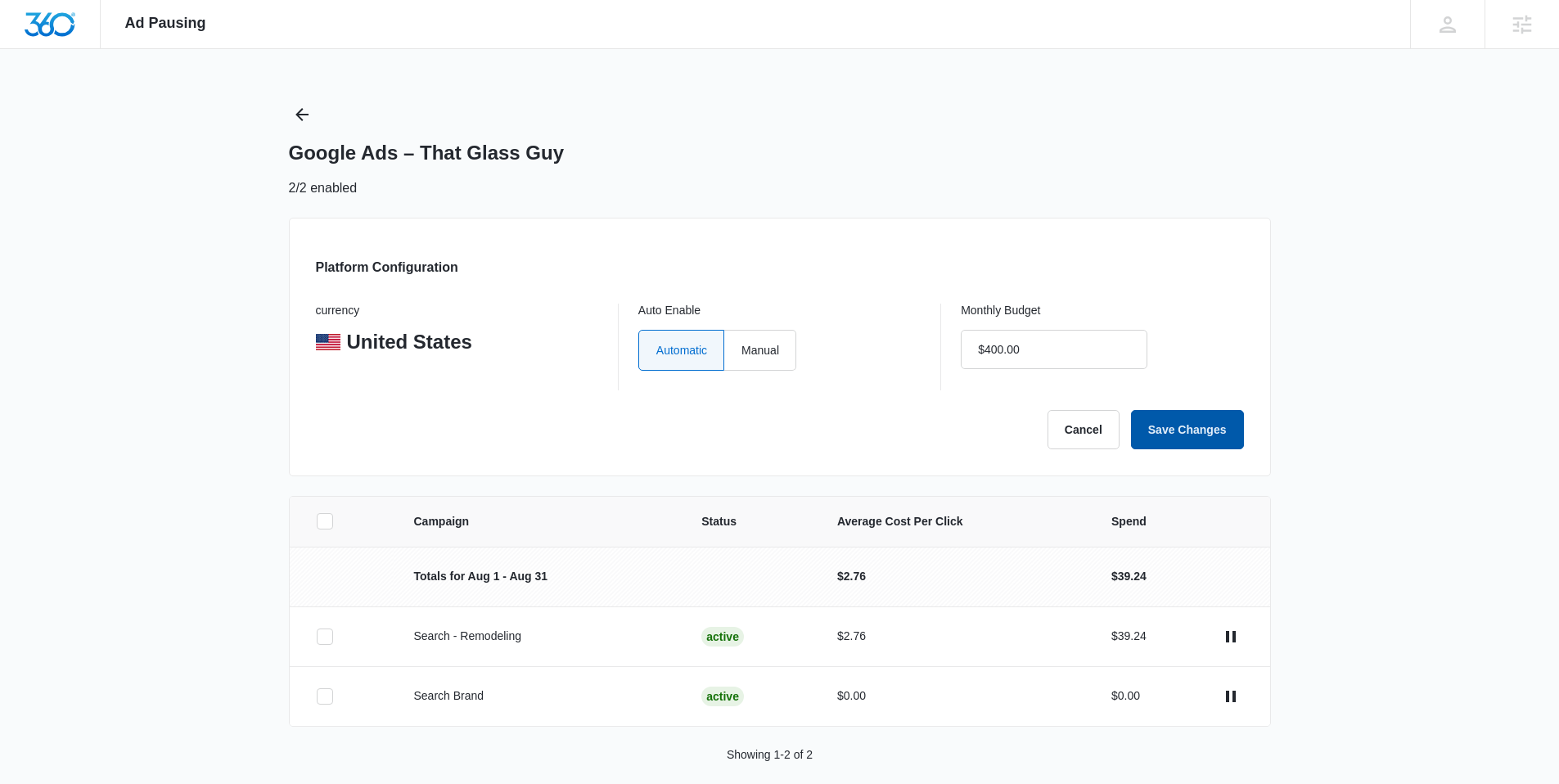 click on "Save Changes" at bounding box center (1187, 430) 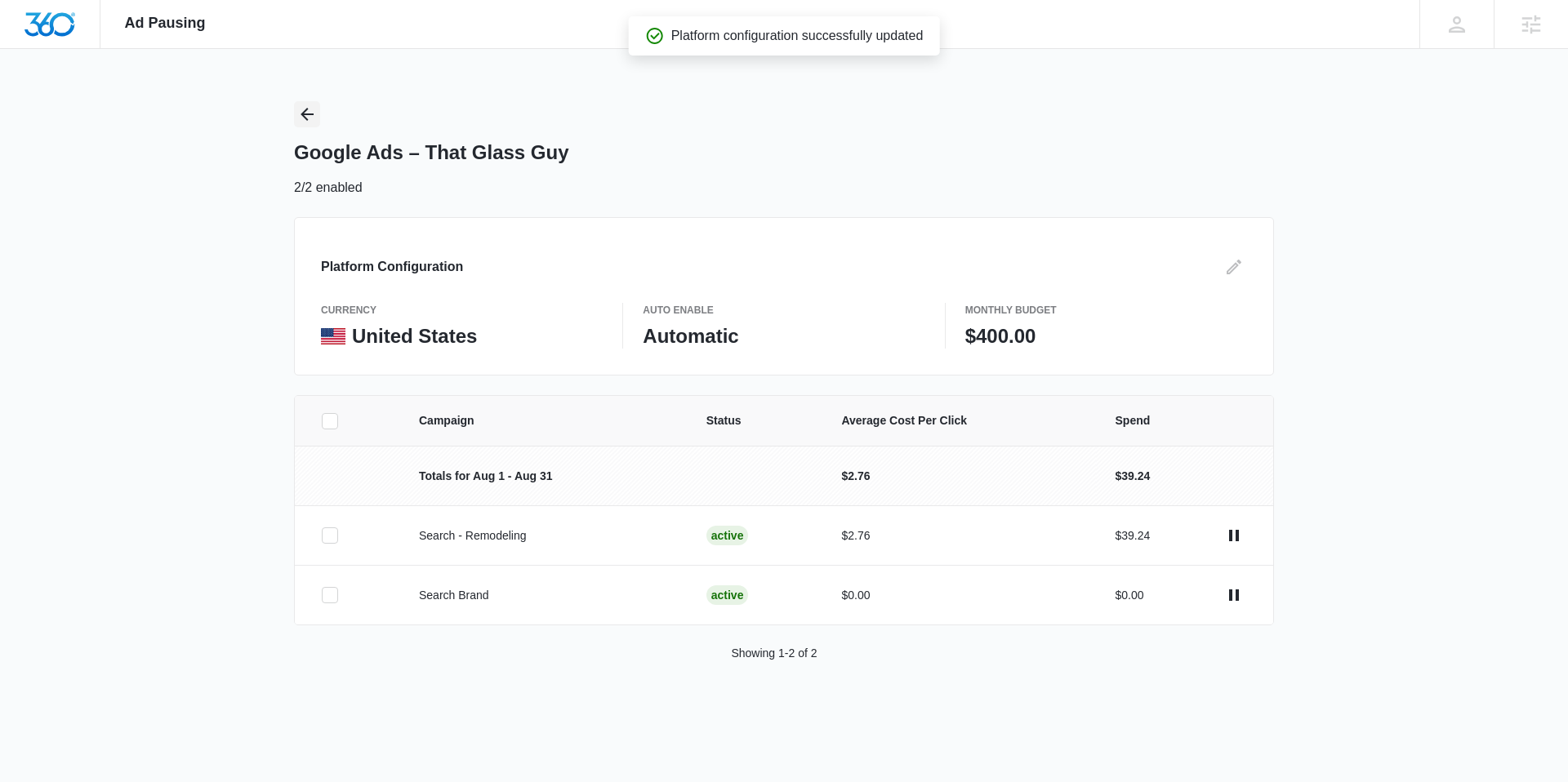 click 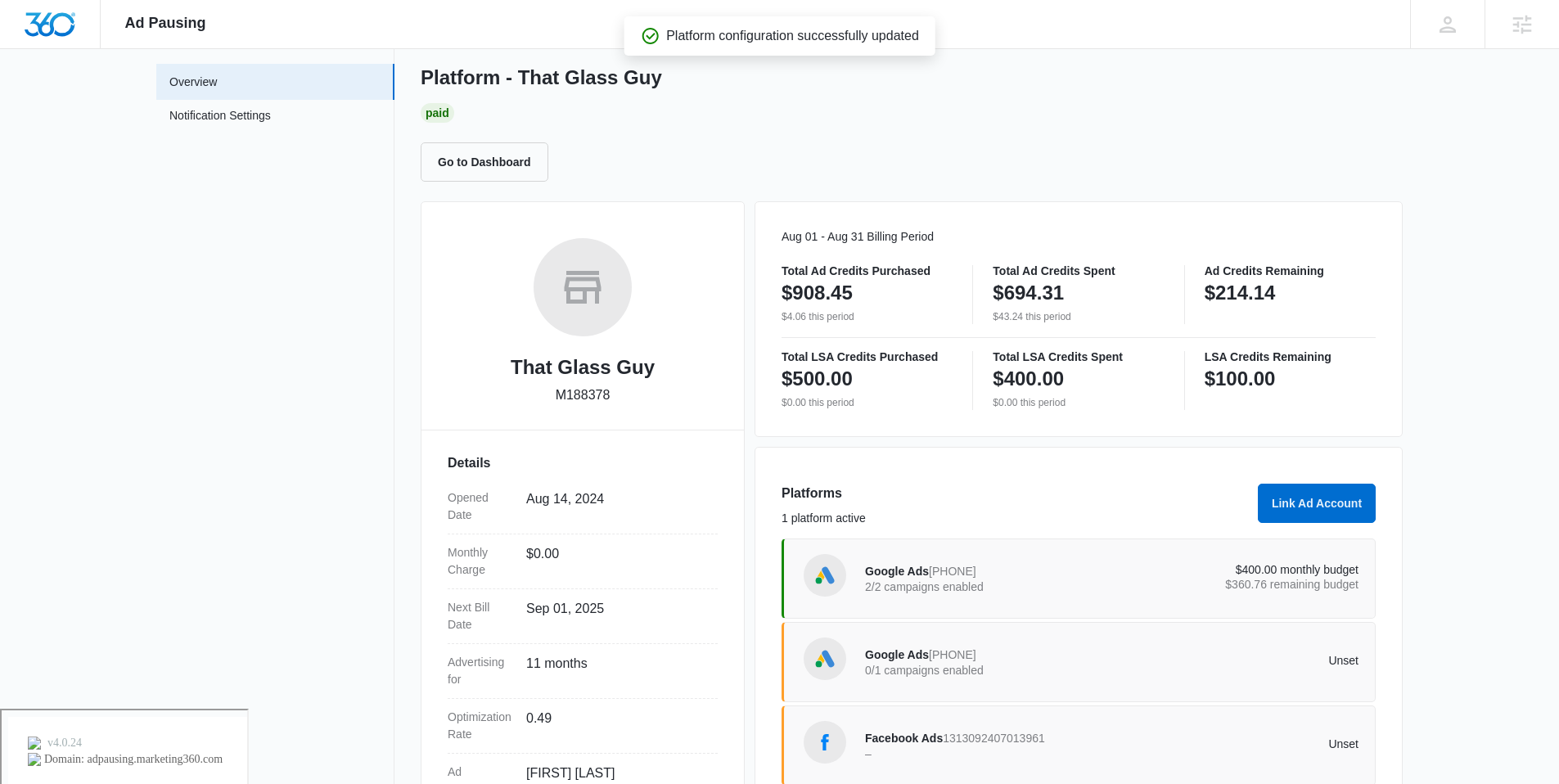 scroll, scrollTop: 79, scrollLeft: 0, axis: vertical 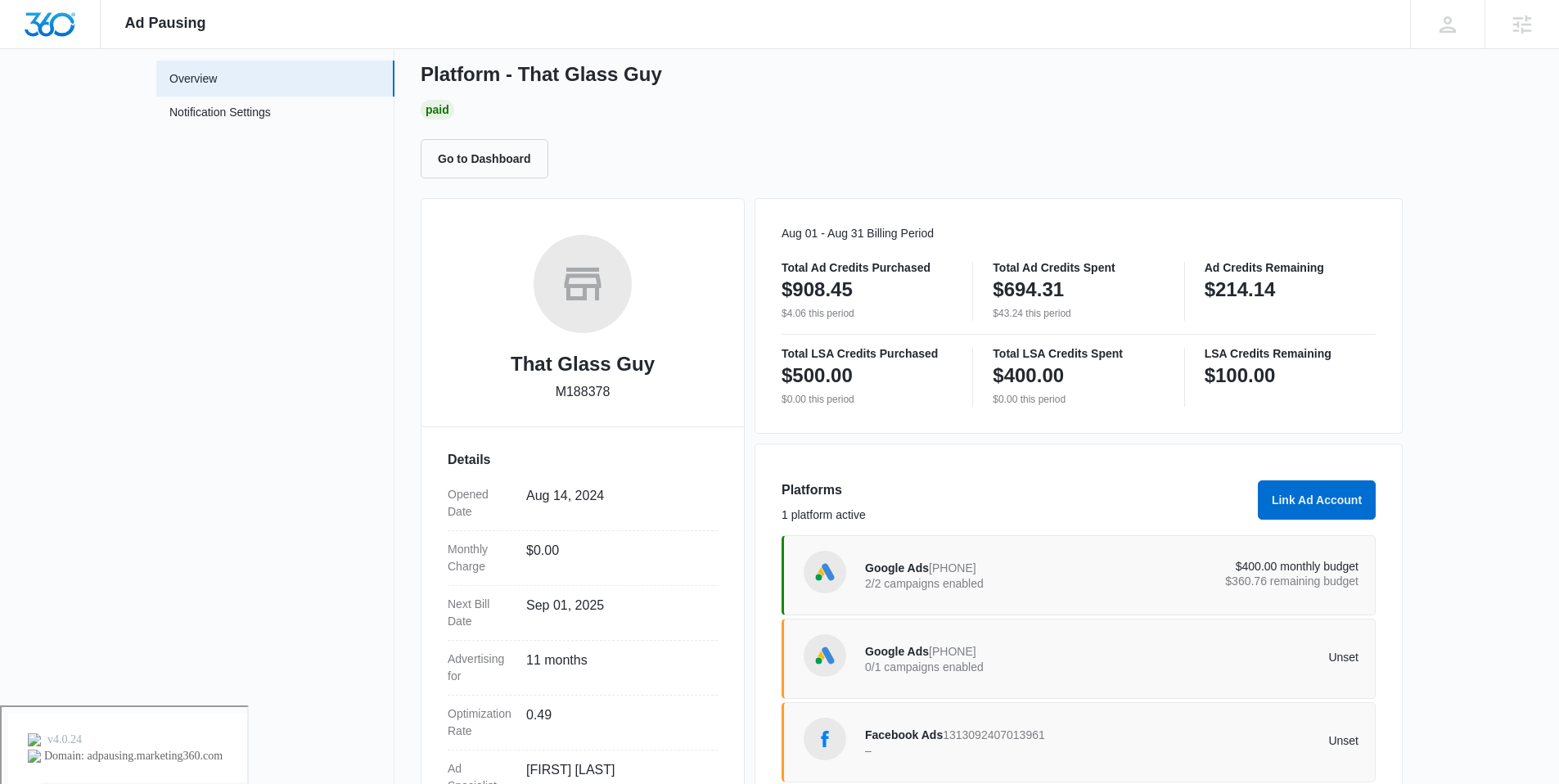 click on "Unset" at bounding box center (1236, 657) 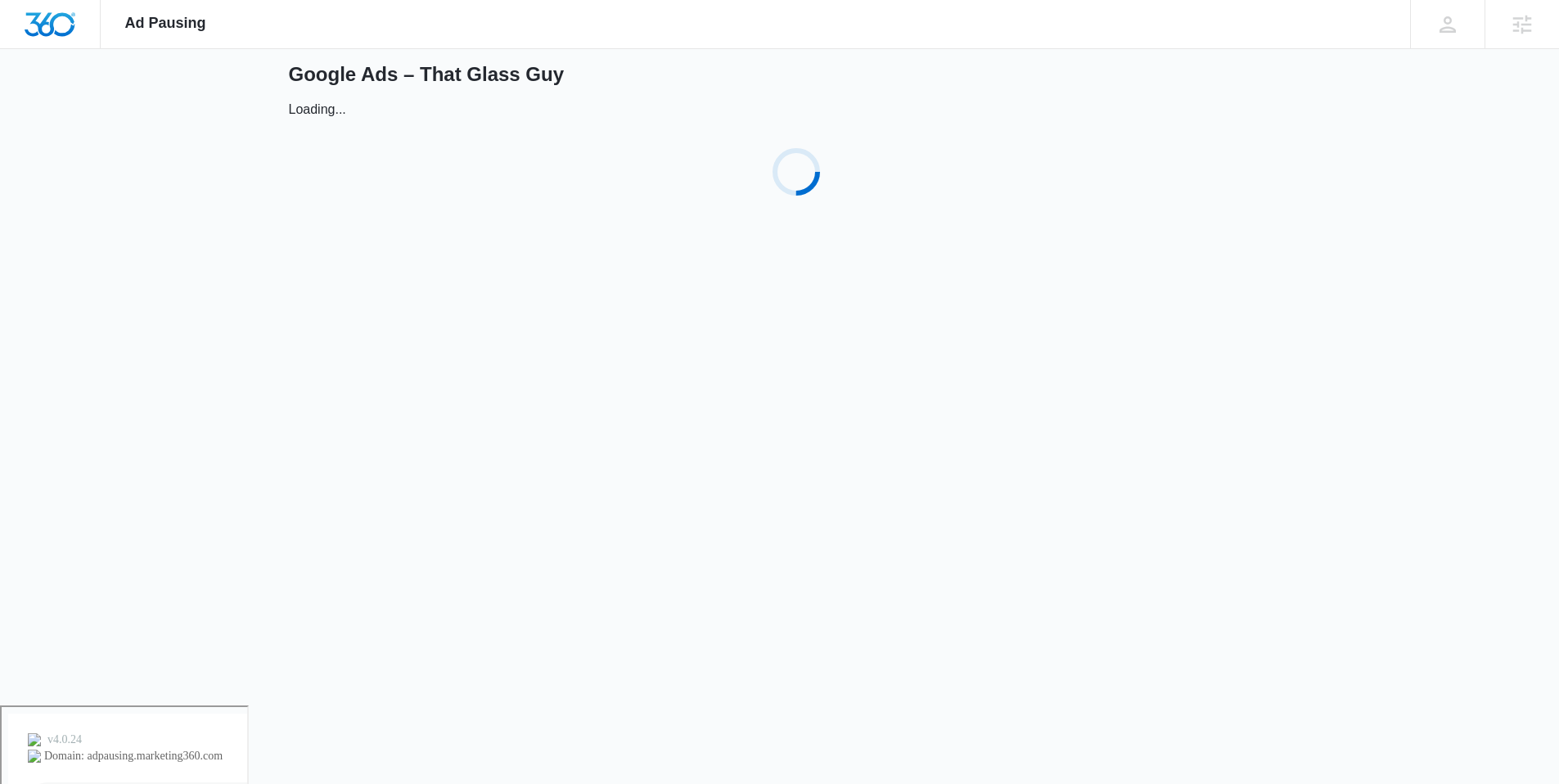 scroll, scrollTop: 0, scrollLeft: 0, axis: both 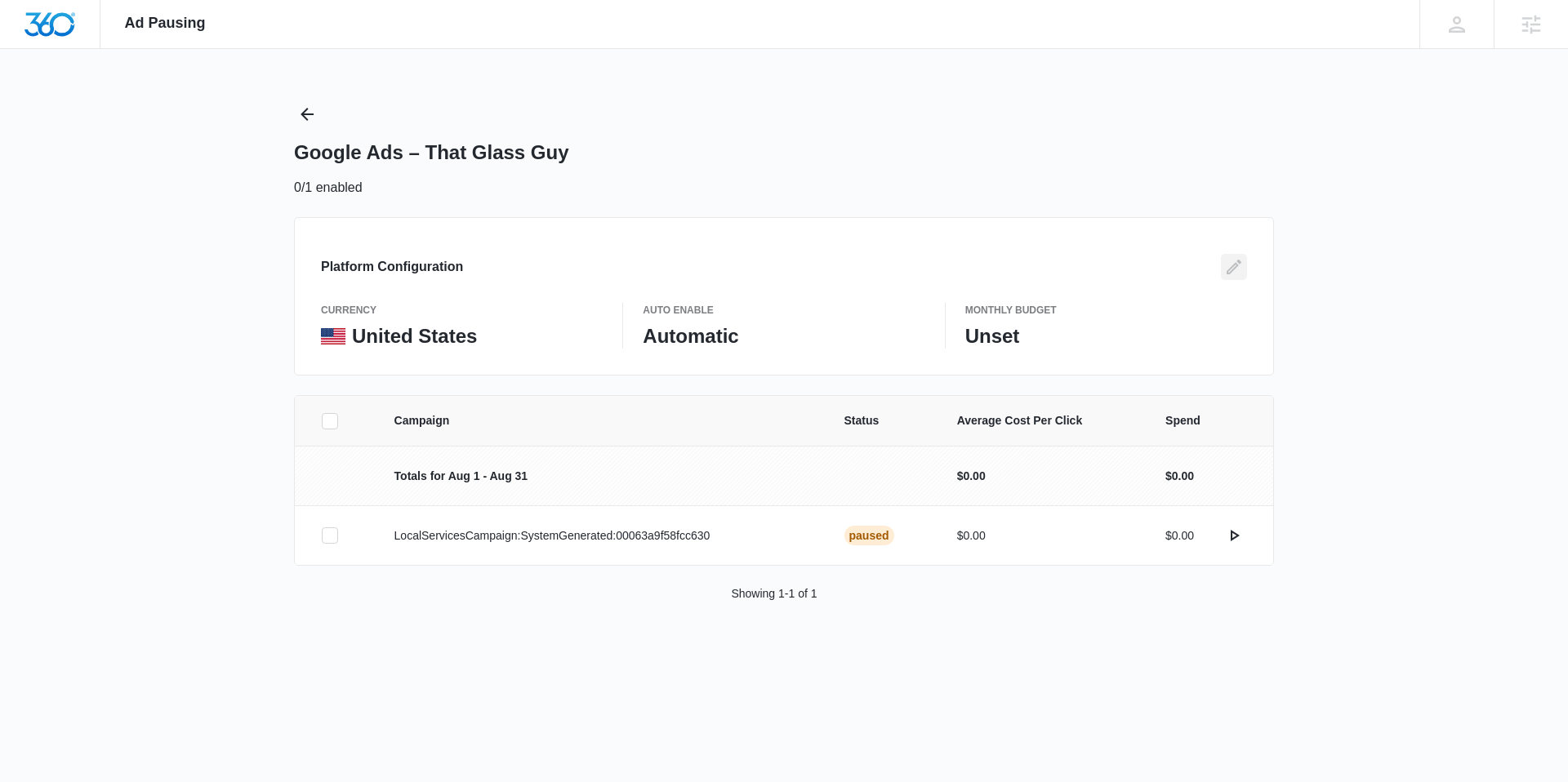 click 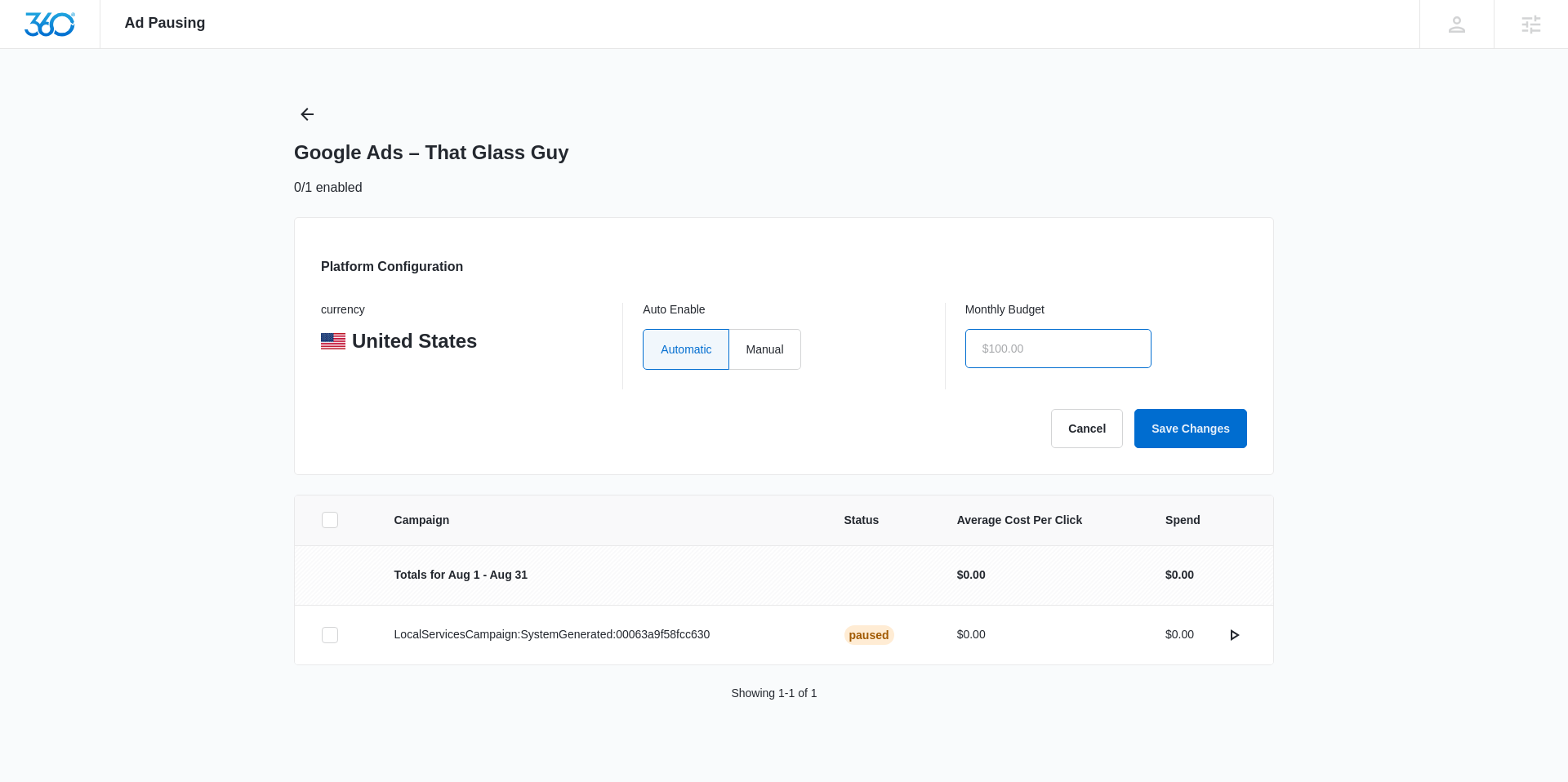 click at bounding box center (1058, 349) 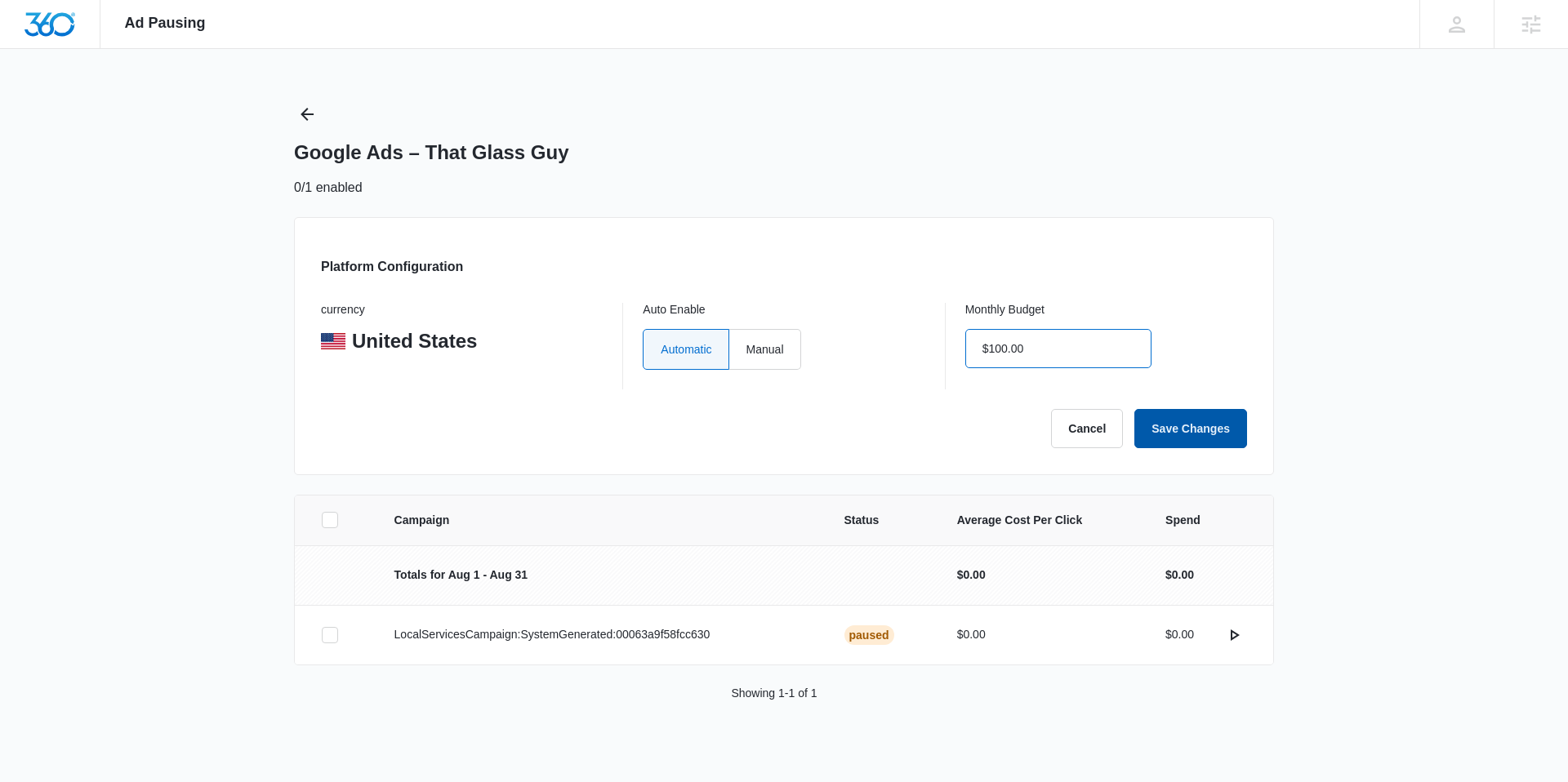type on "$100.00" 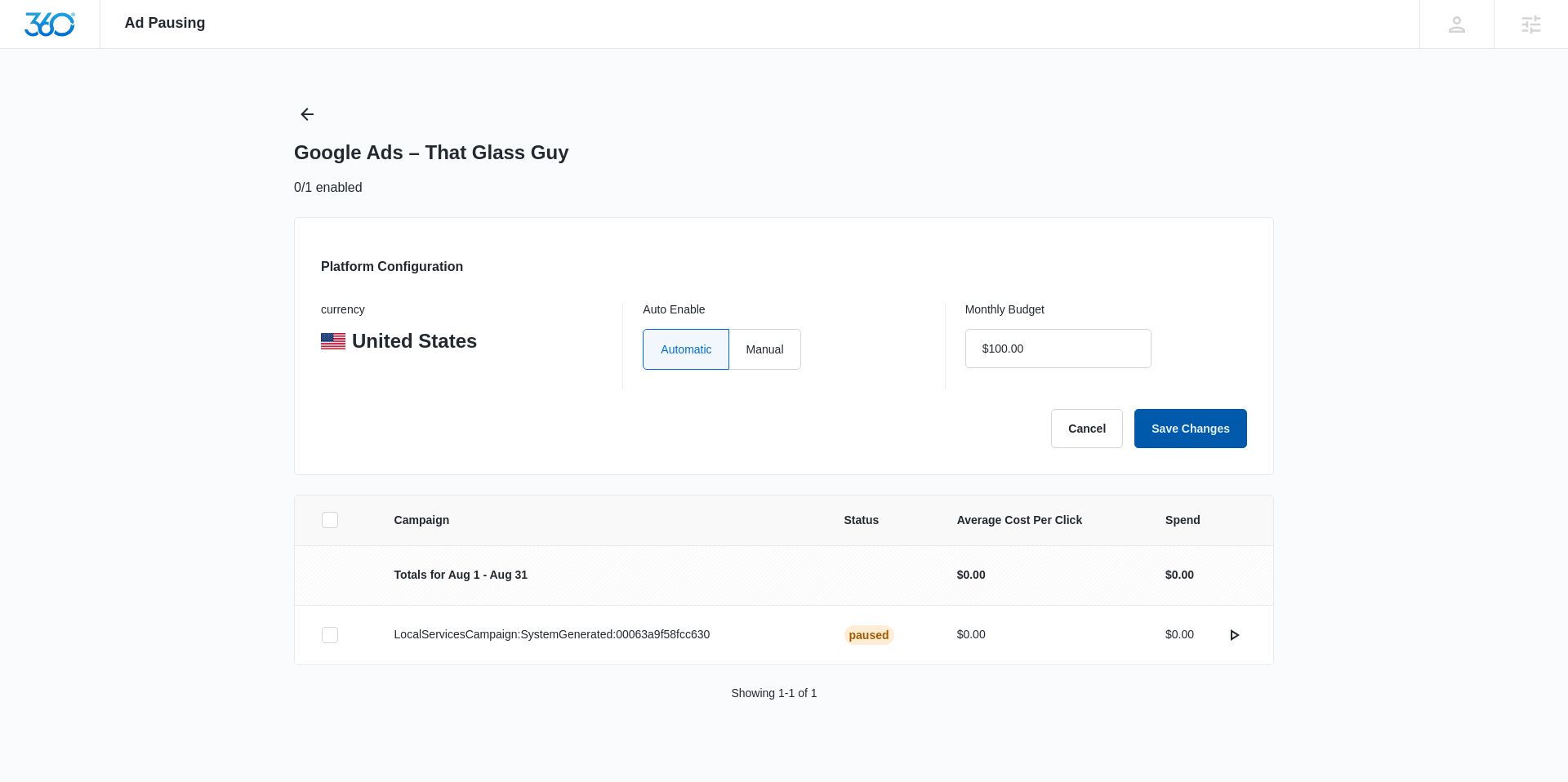 click on "Save Changes" at bounding box center (1191, 429) 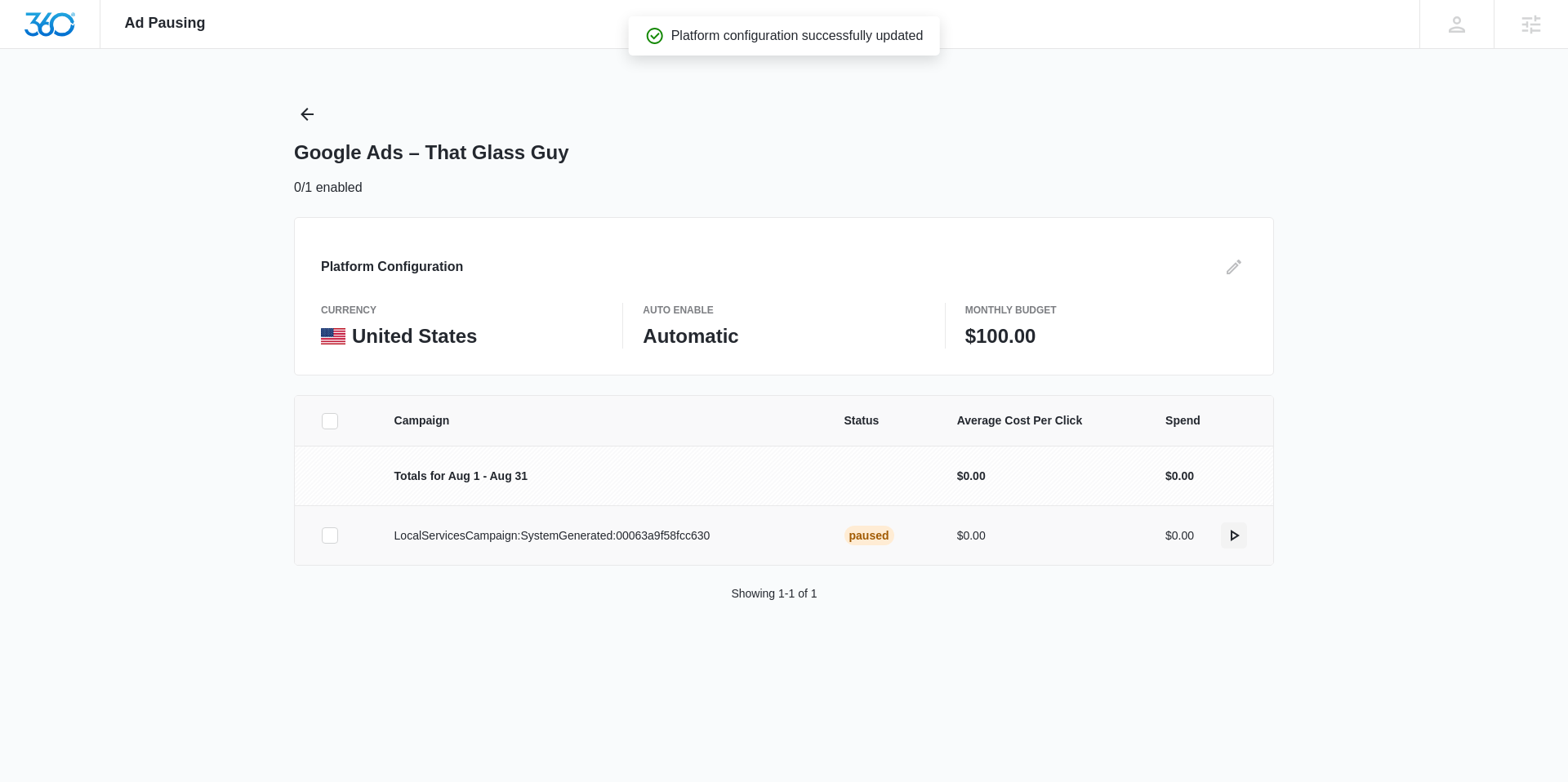 click 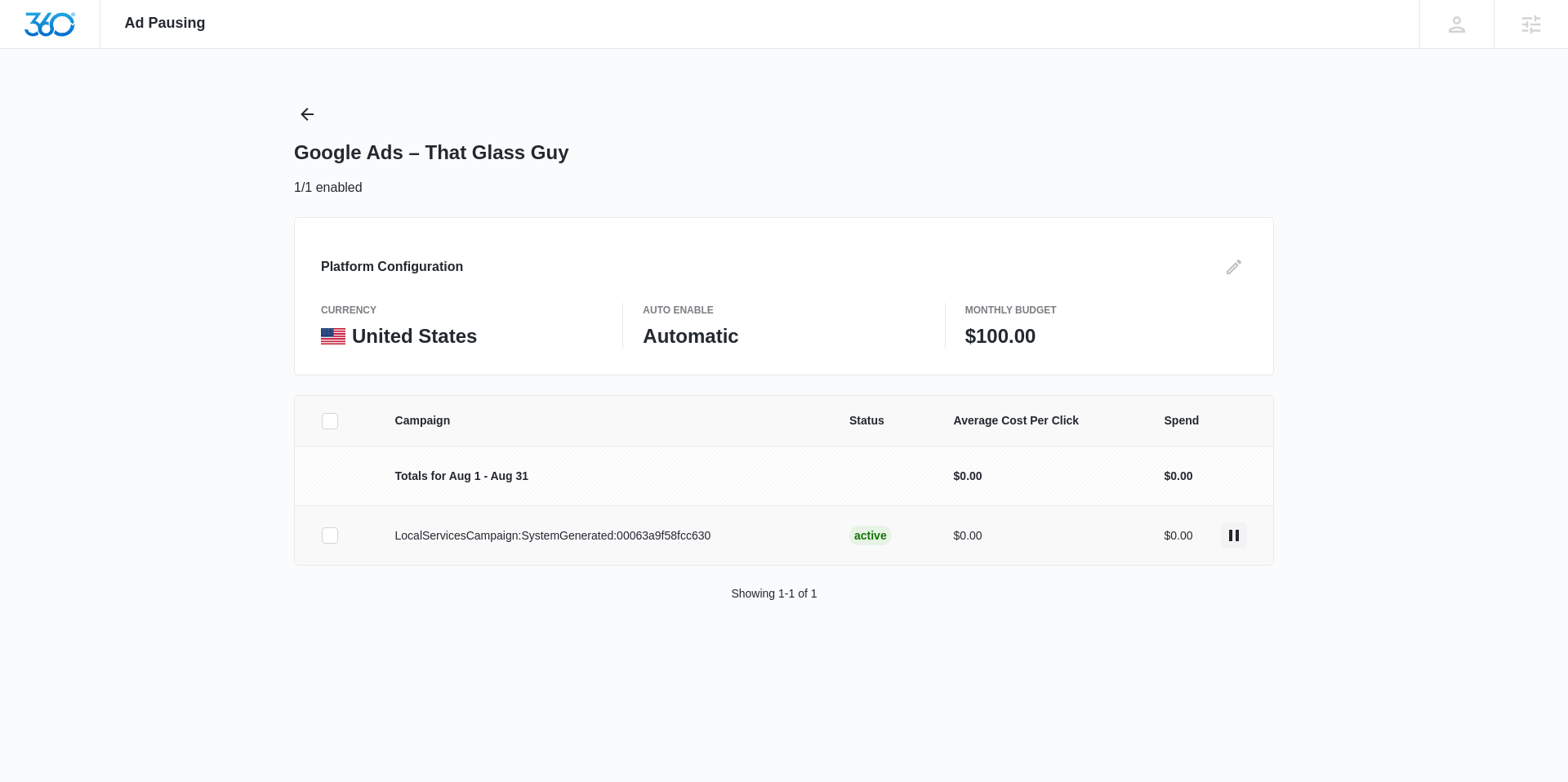 click 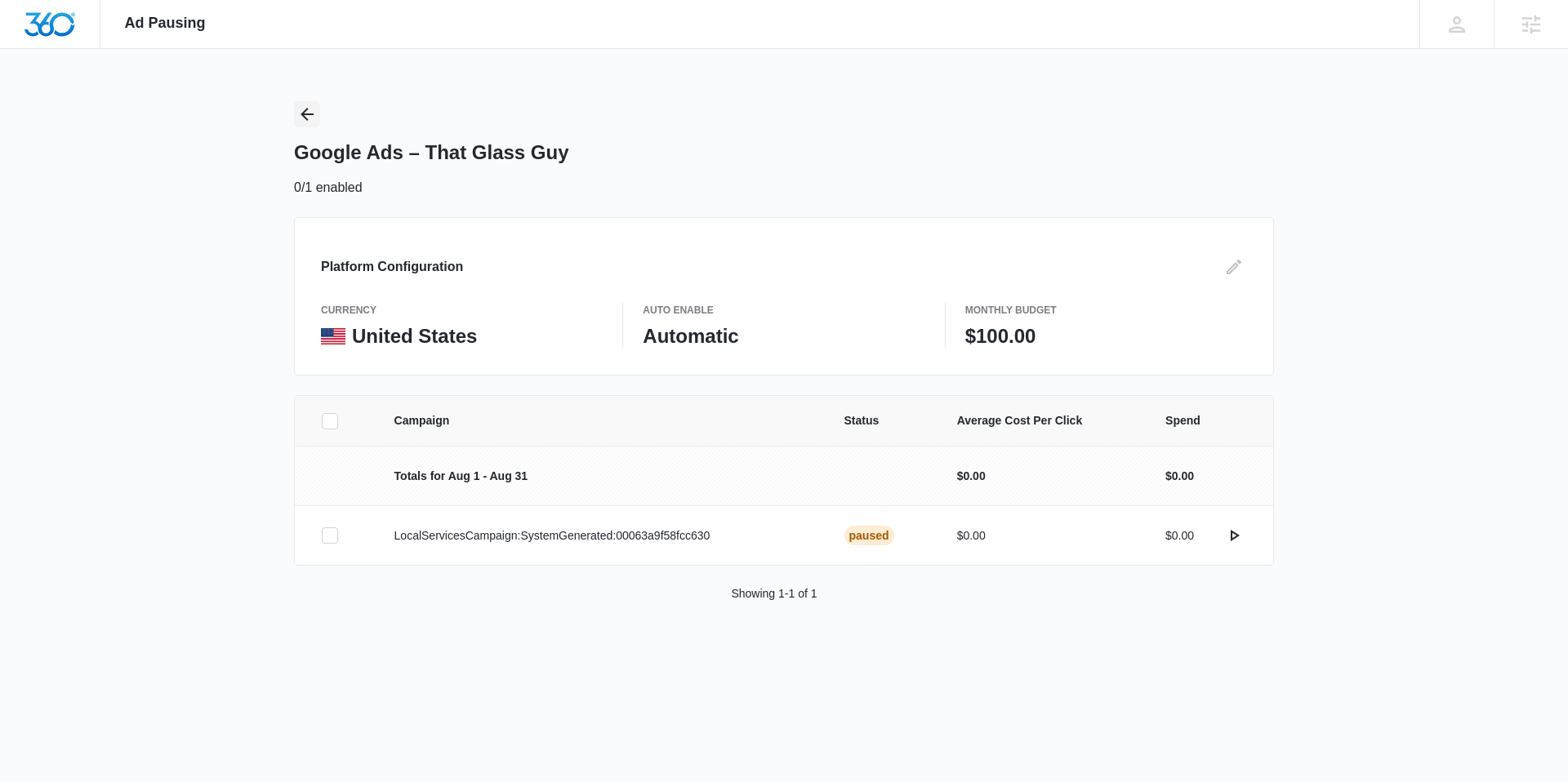 click 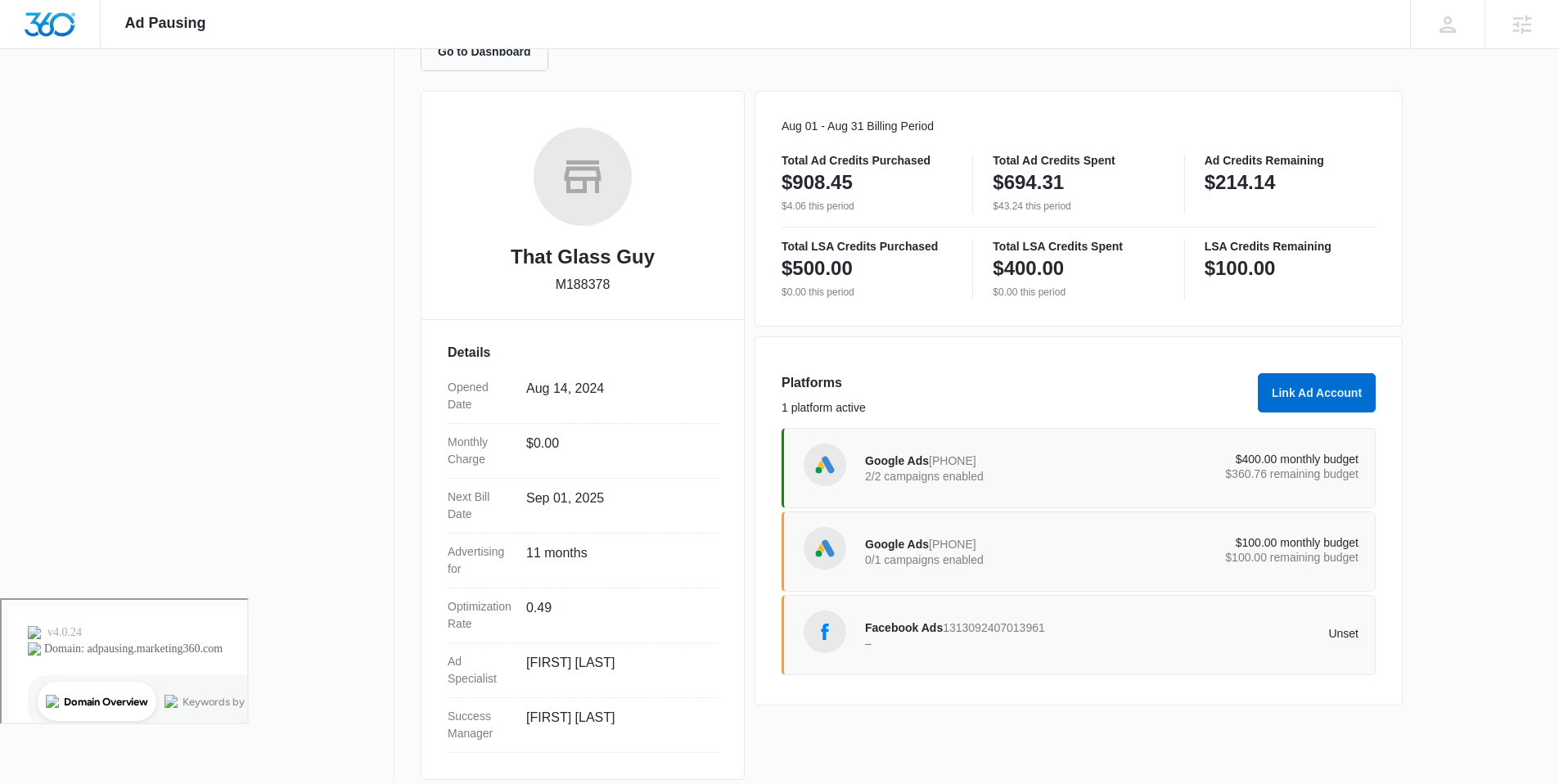 scroll, scrollTop: 193, scrollLeft: 0, axis: vertical 